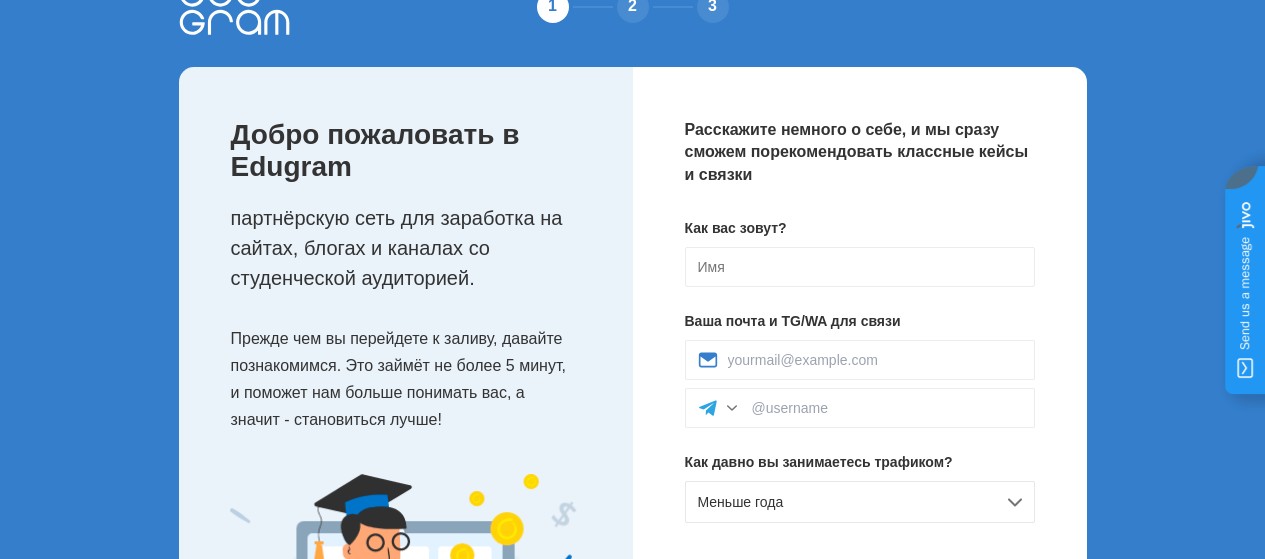 scroll, scrollTop: 100, scrollLeft: 0, axis: vertical 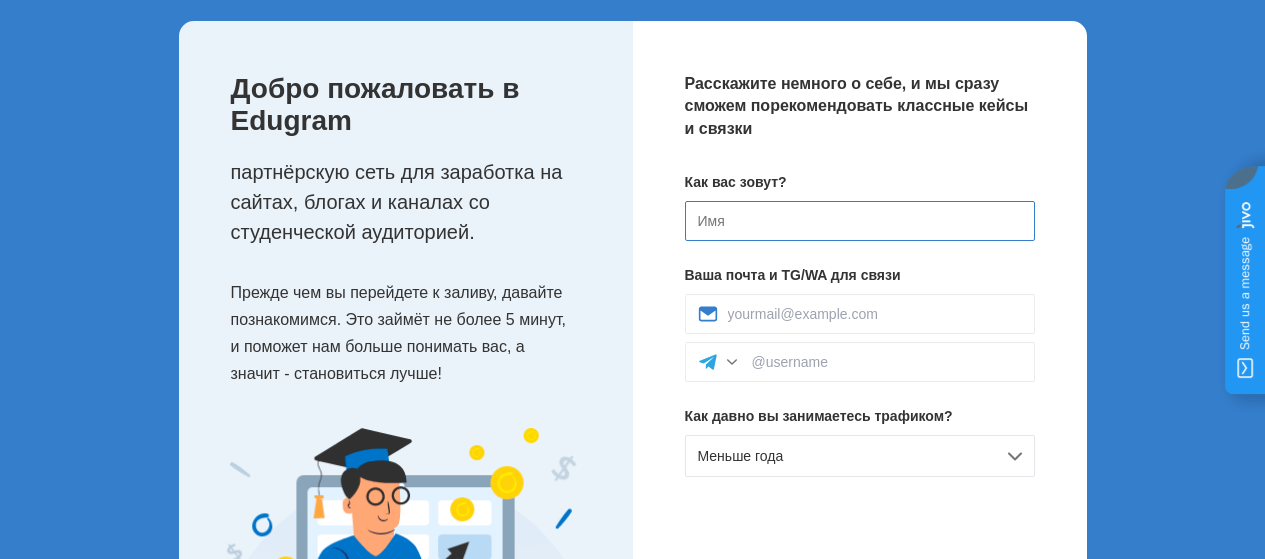 click at bounding box center [860, 221] 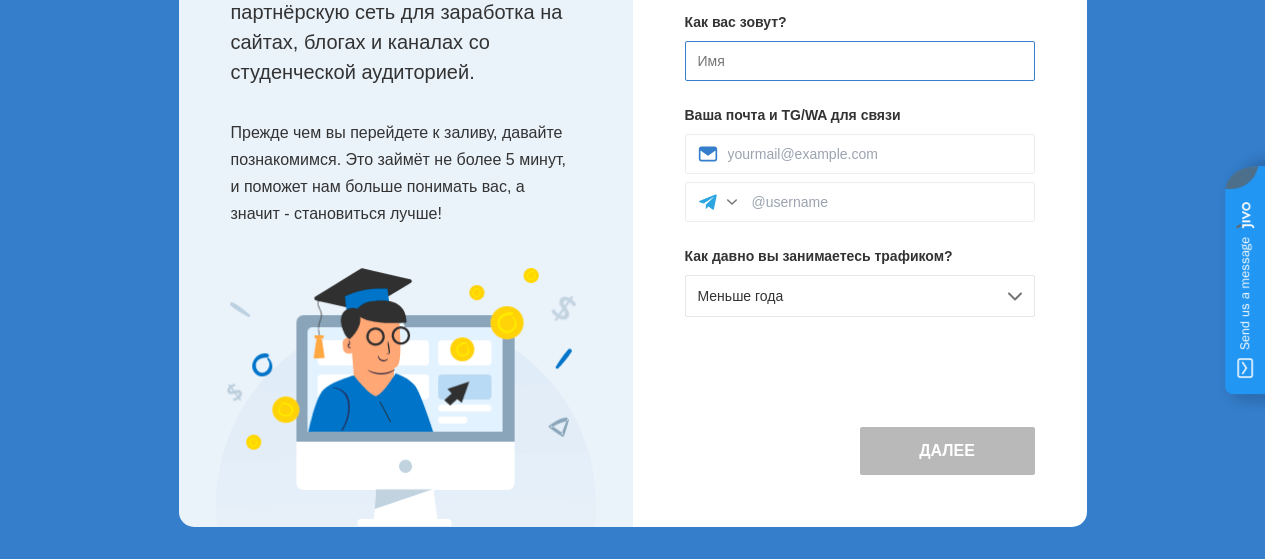 scroll, scrollTop: 160, scrollLeft: 0, axis: vertical 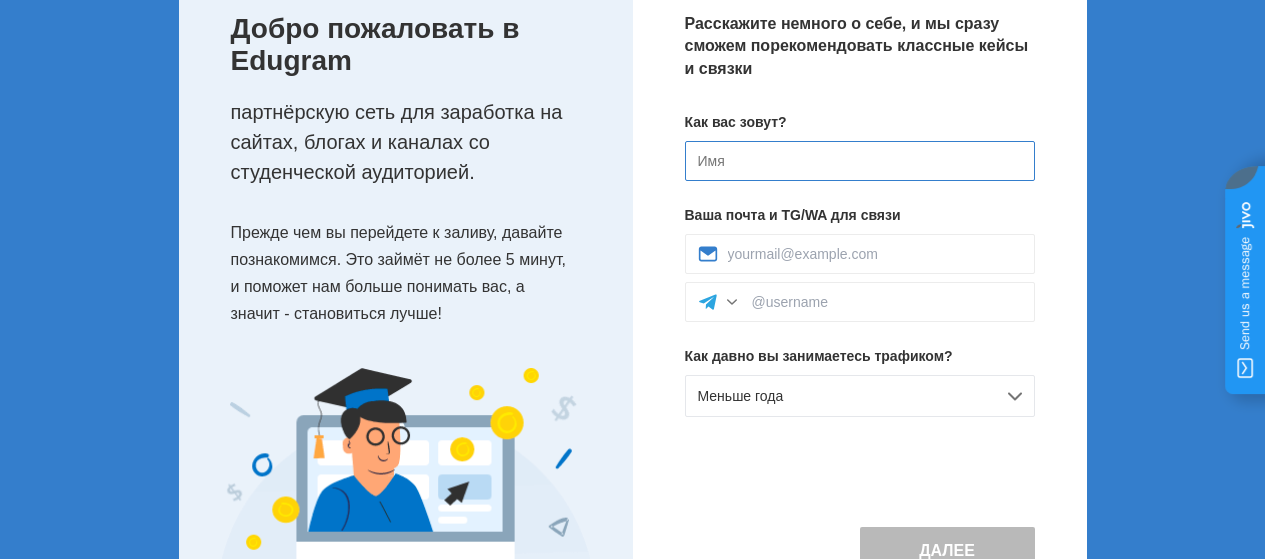click at bounding box center [860, 161] 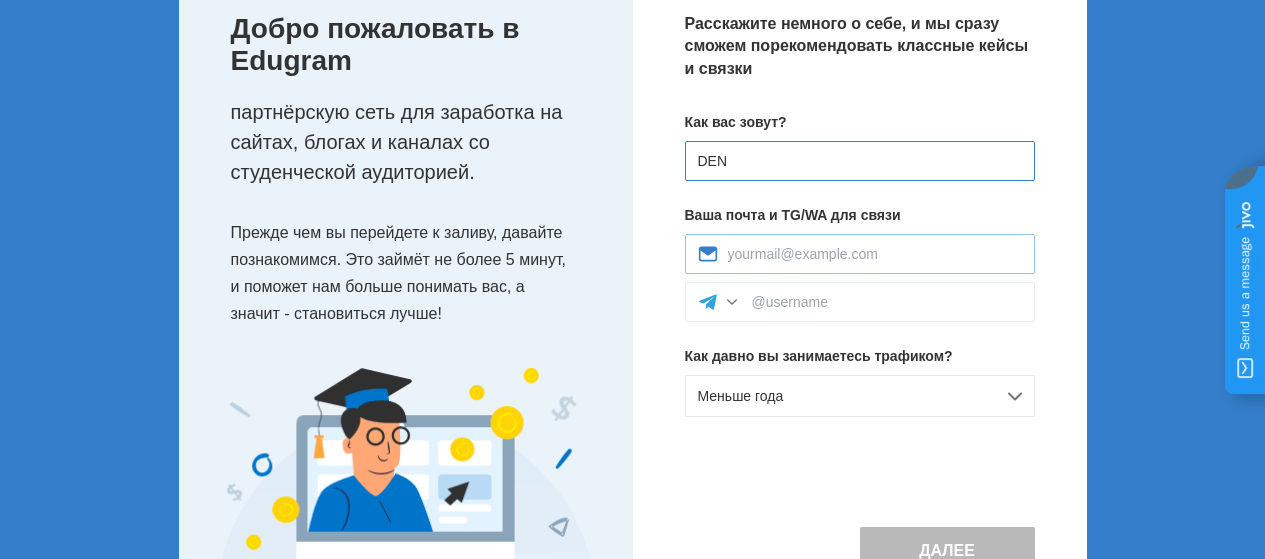 type on "DEN" 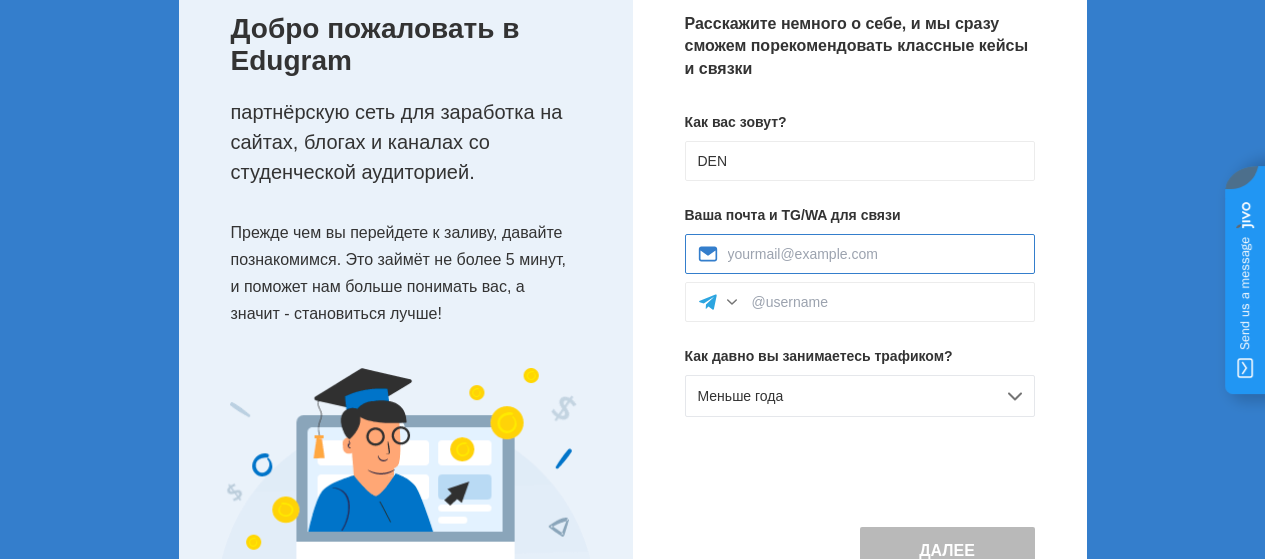 click at bounding box center [875, 254] 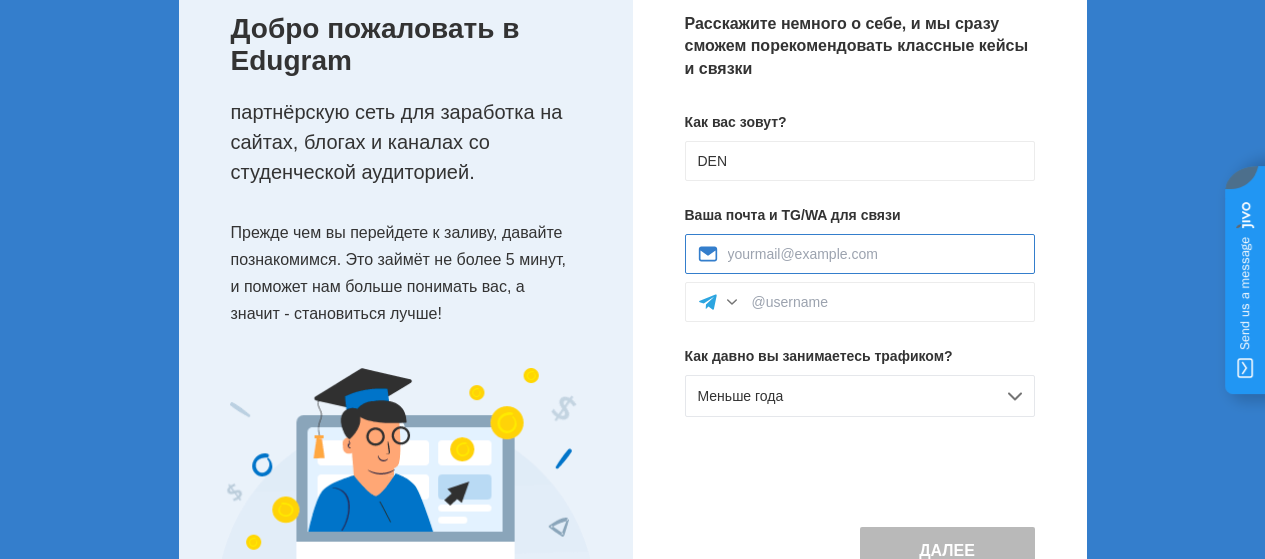 click at bounding box center (875, 254) 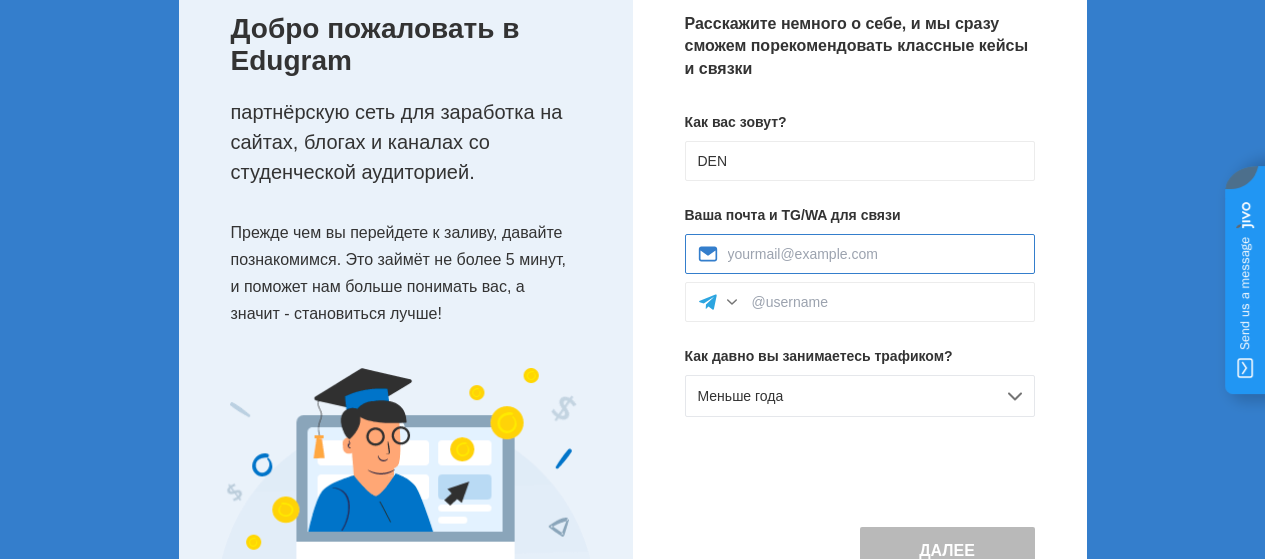 paste on "den_198888@mail.ru" 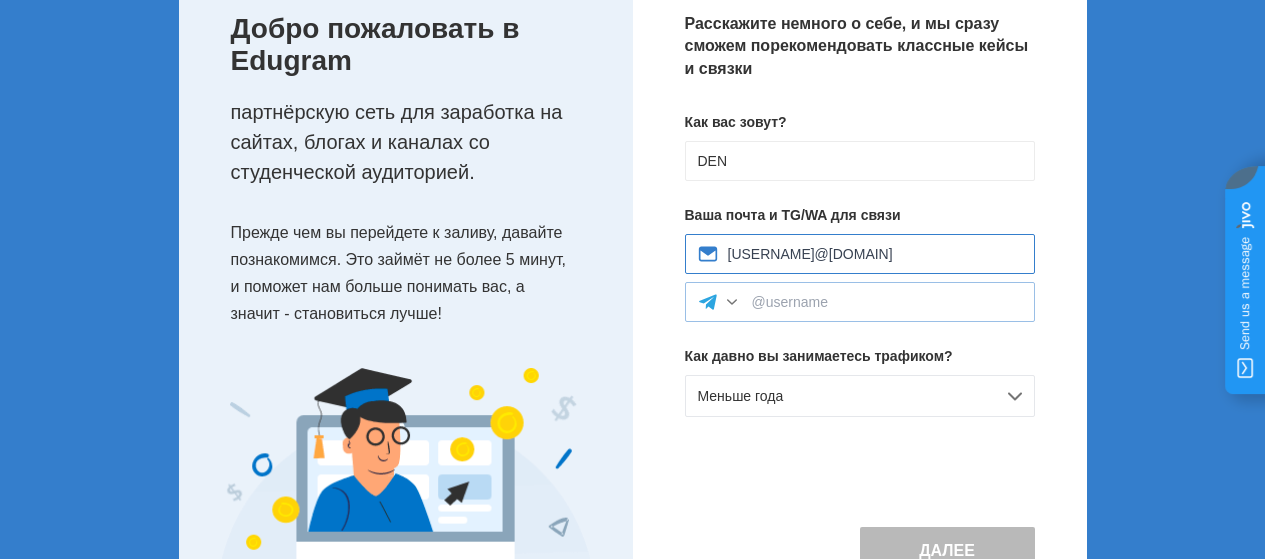 type on "den_198888@mail.ru" 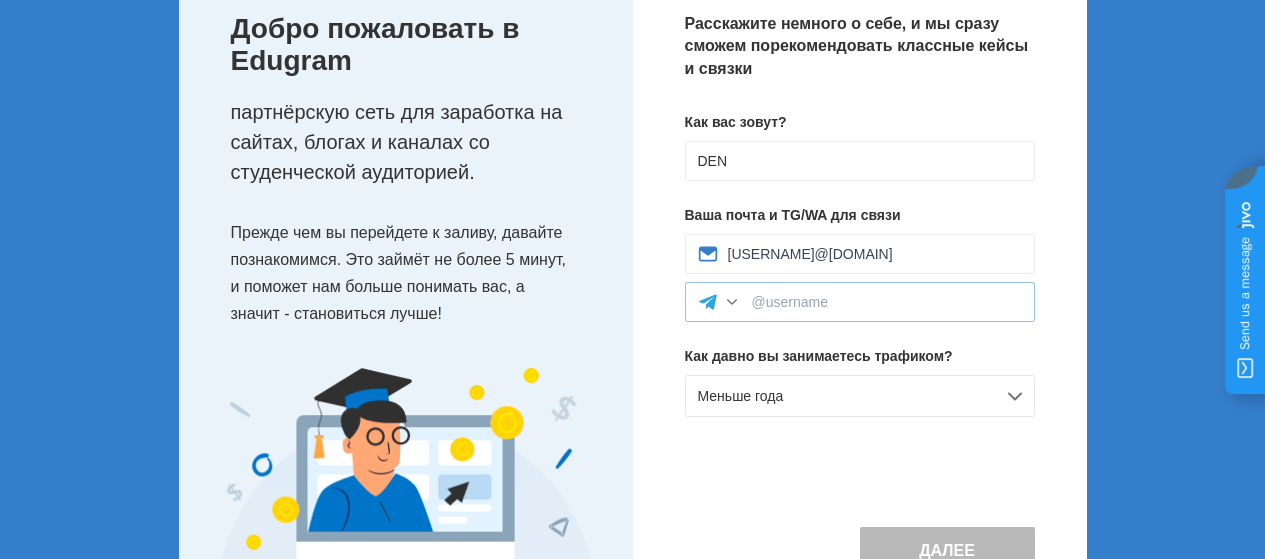 click at bounding box center [732, 302] 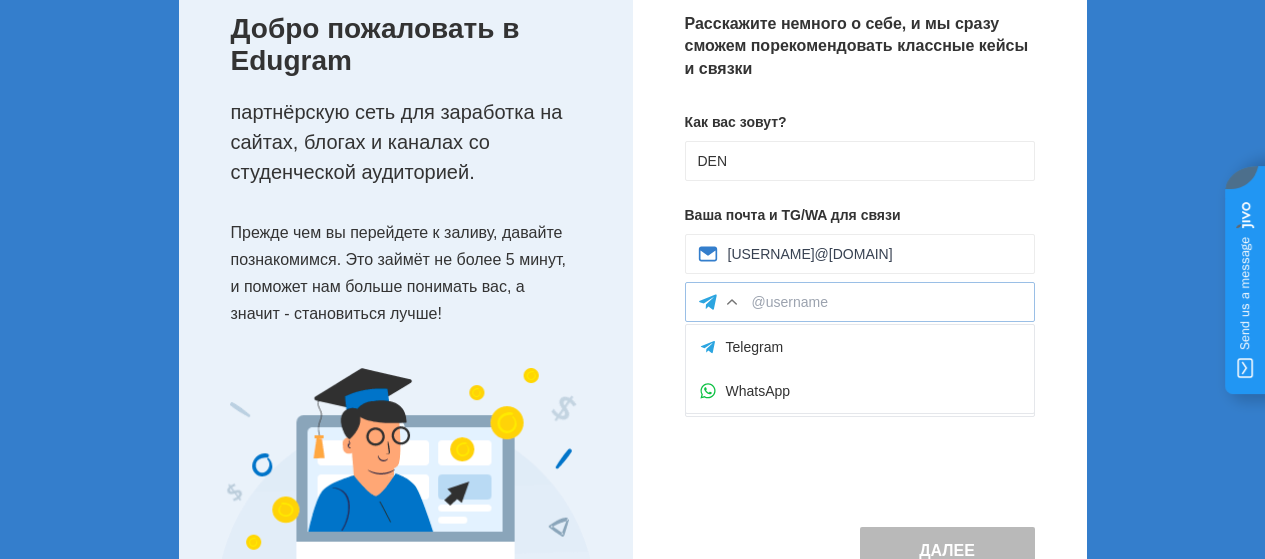 click at bounding box center [732, 302] 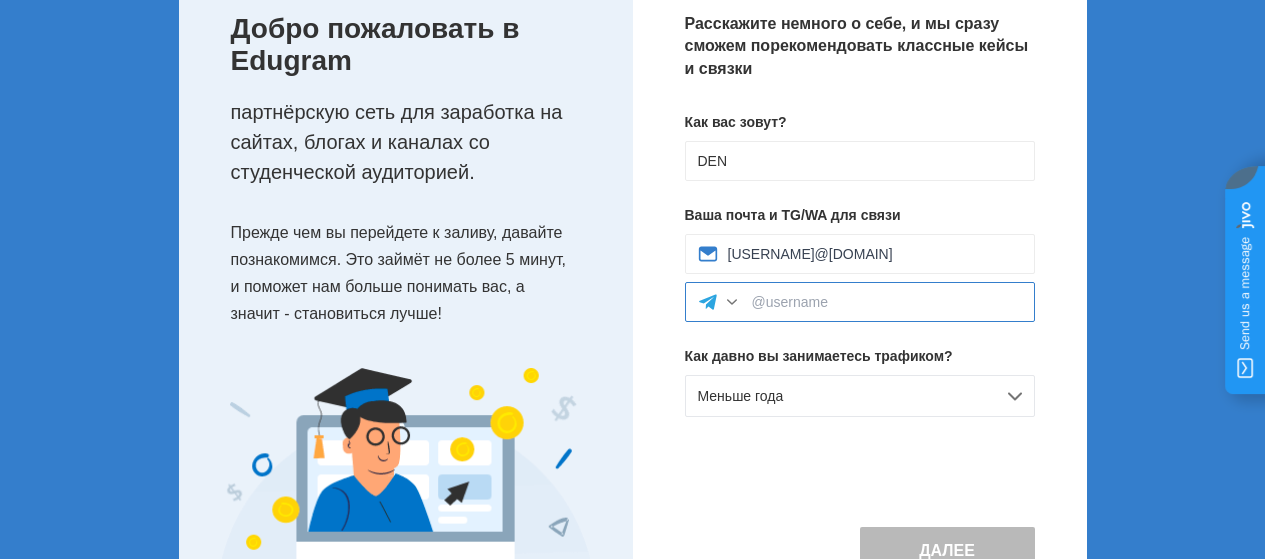 click at bounding box center [887, 302] 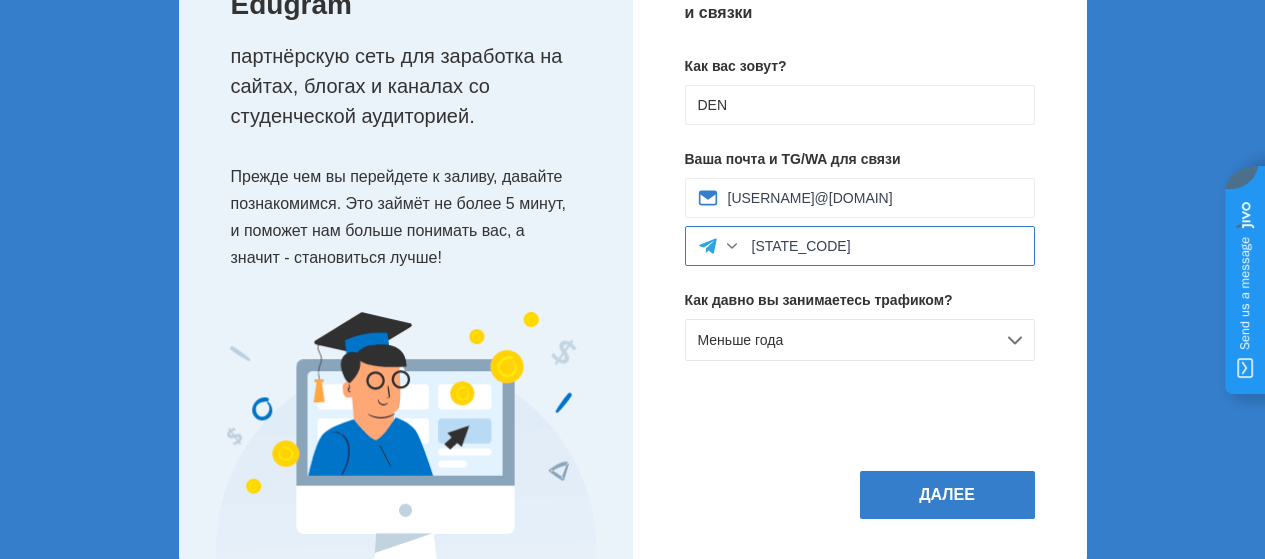 scroll, scrollTop: 260, scrollLeft: 0, axis: vertical 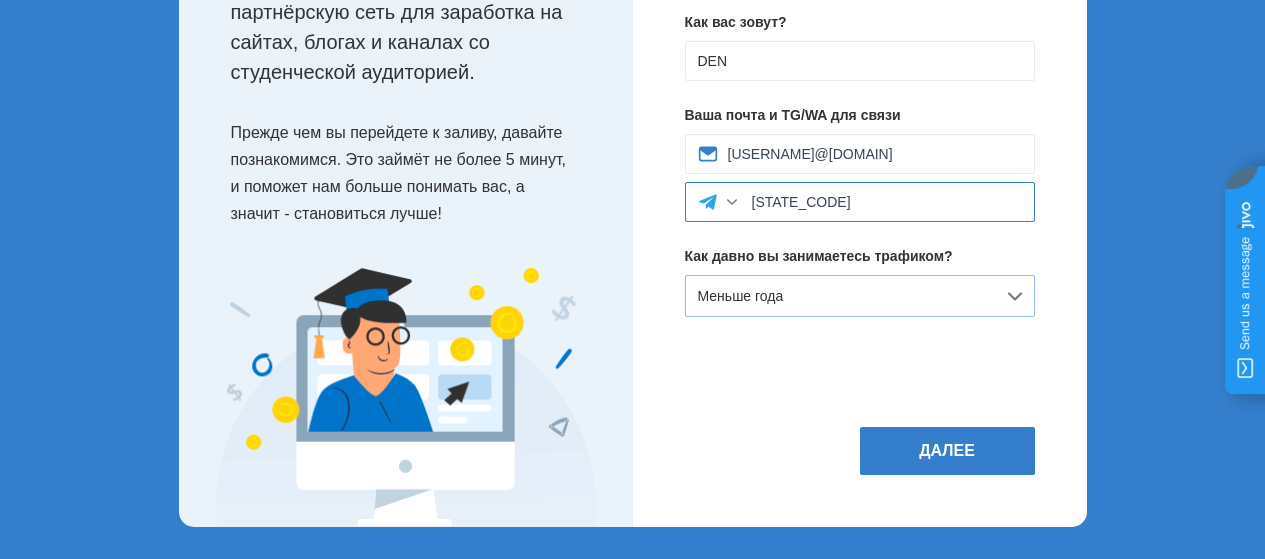 type on "Den" 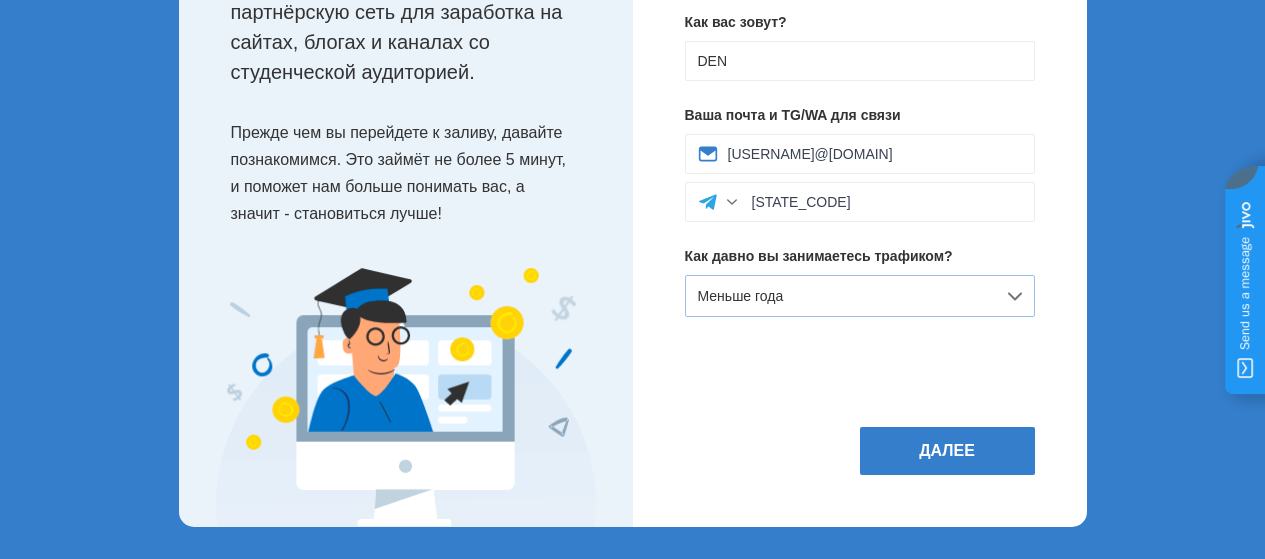 click on "Меньше года" at bounding box center [860, 296] 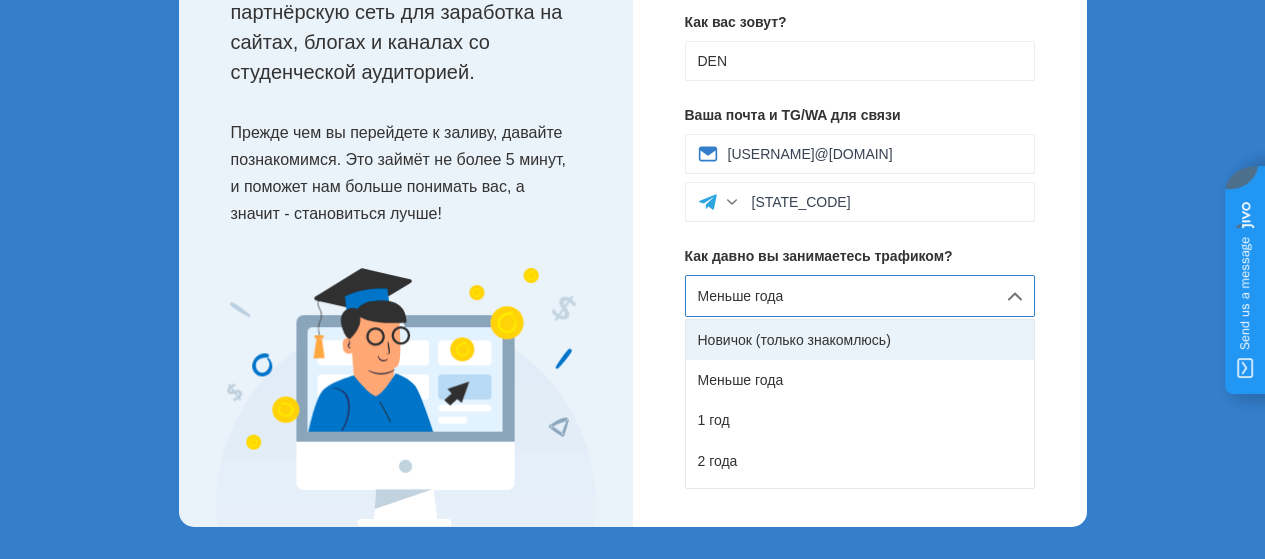 click on "Новичок (только знакомлюсь)" at bounding box center (860, 340) 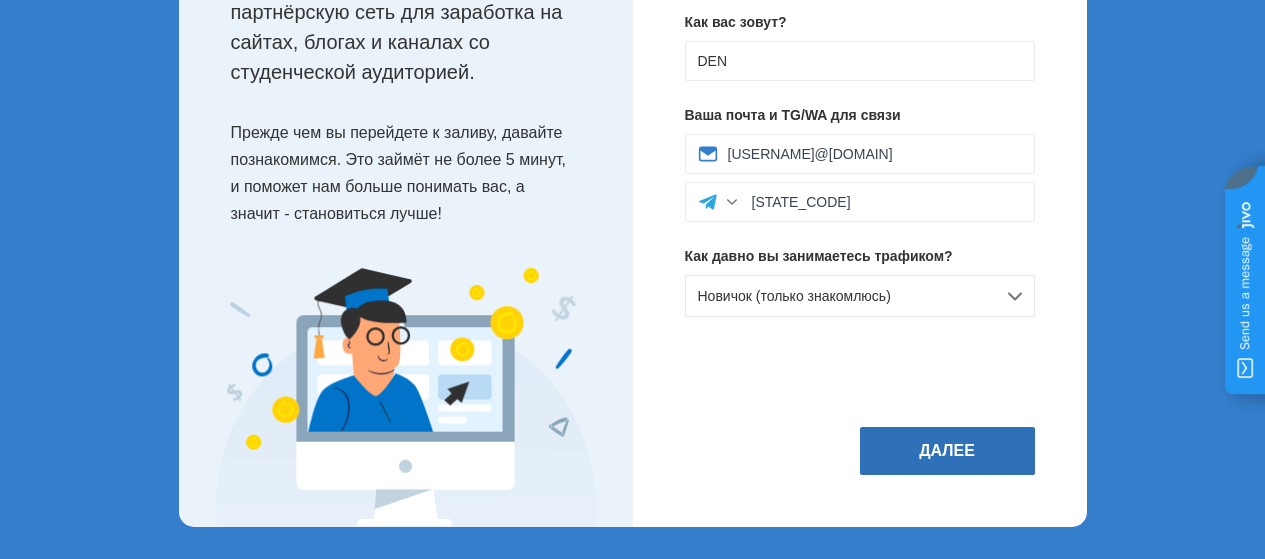 click on "Далее" at bounding box center (947, 451) 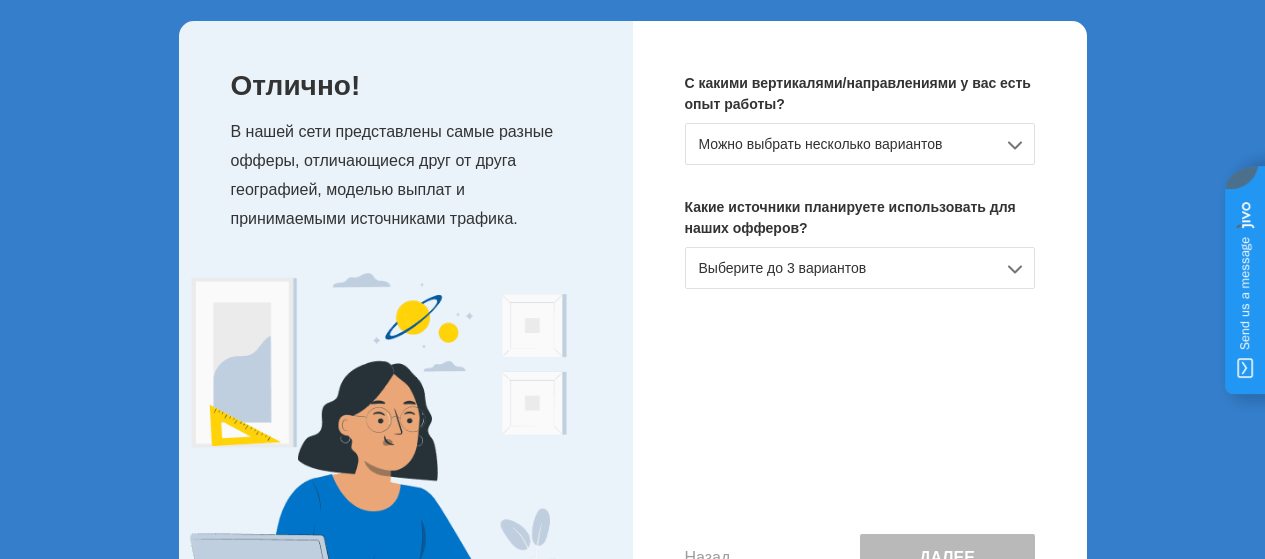 scroll, scrollTop: 0, scrollLeft: 0, axis: both 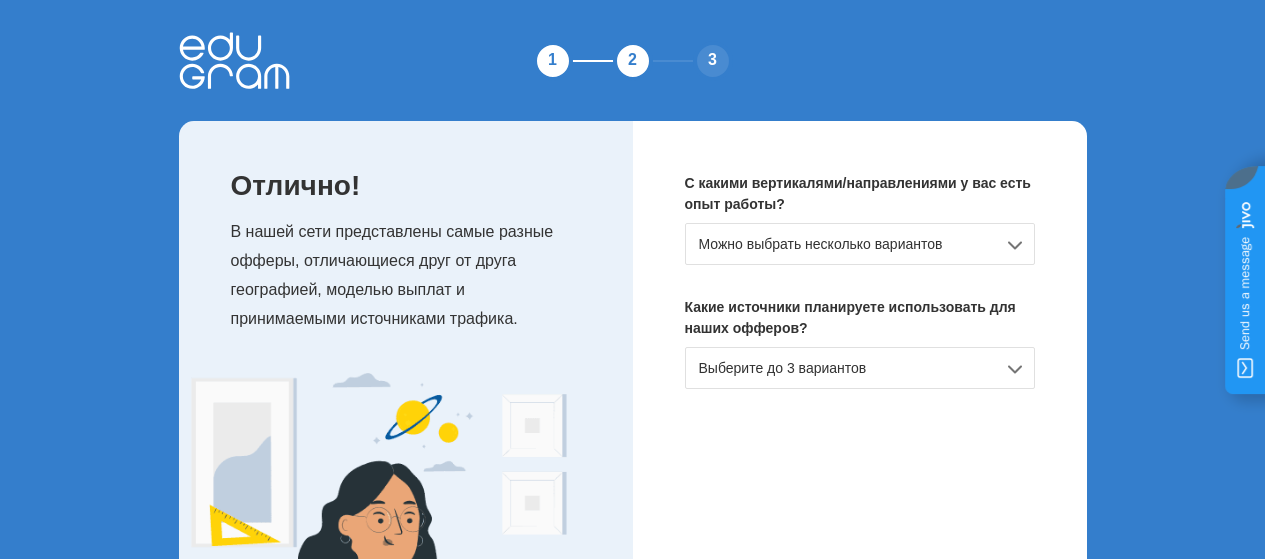 click on "Можно выбрать несколько вариантов" at bounding box center (860, 244) 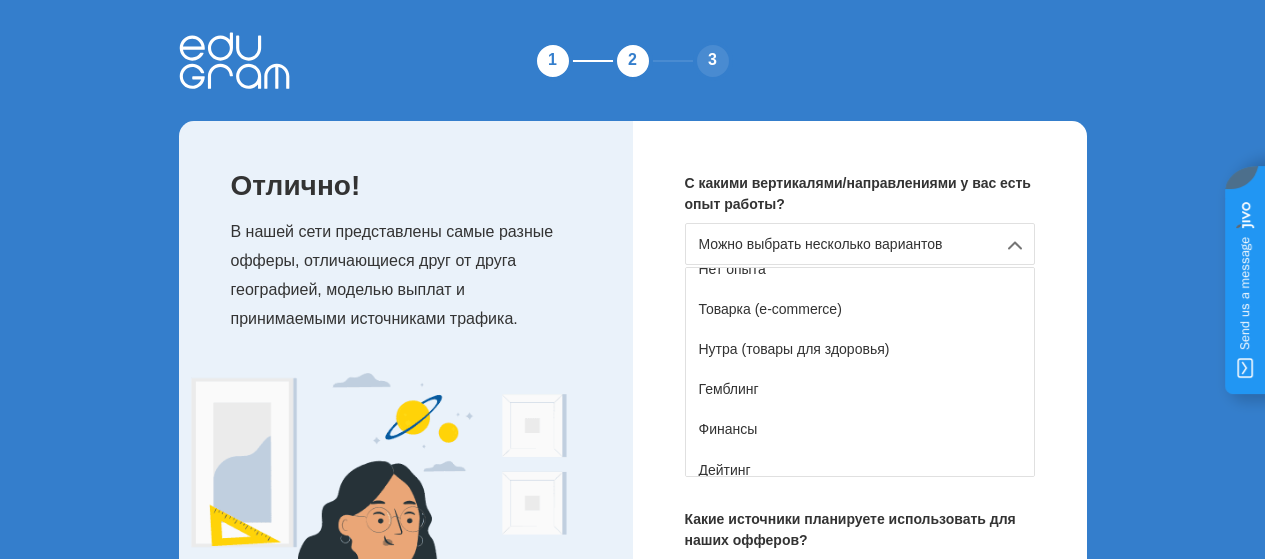 scroll, scrollTop: 0, scrollLeft: 0, axis: both 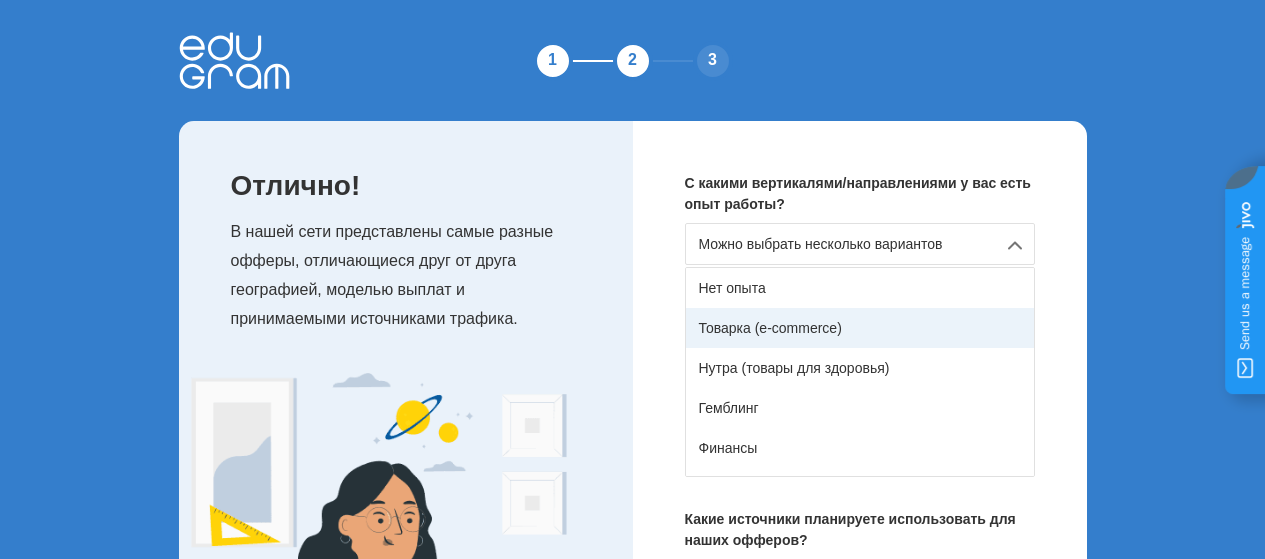 click on "Товарка (e-commerce)" at bounding box center [860, 328] 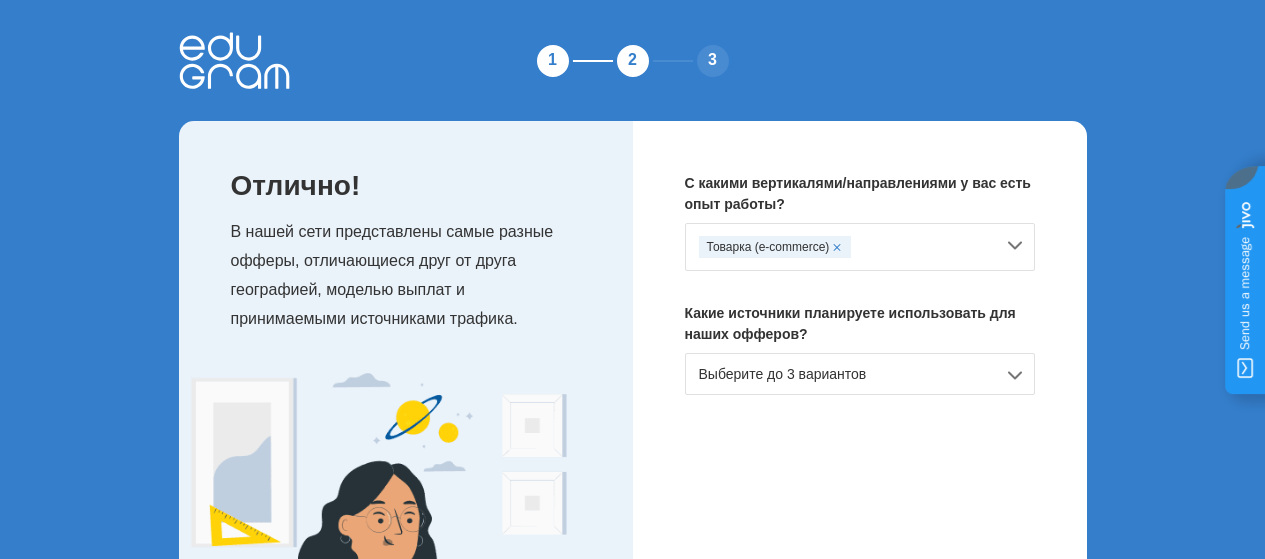 click on "Товарка (e-commerce)" at bounding box center [846, 247] 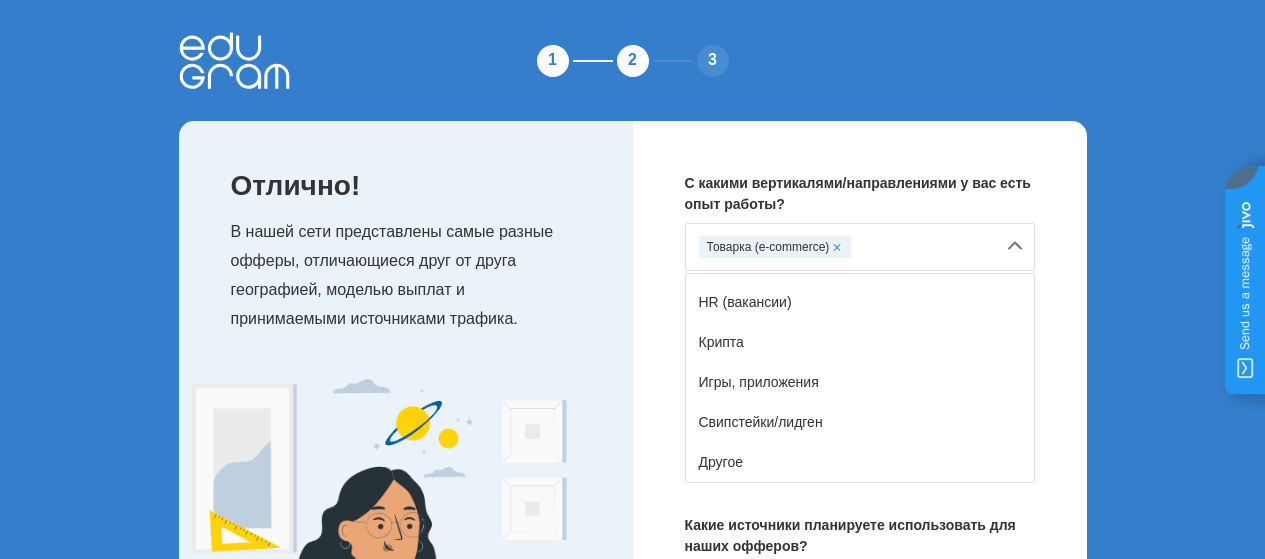 scroll, scrollTop: 253, scrollLeft: 0, axis: vertical 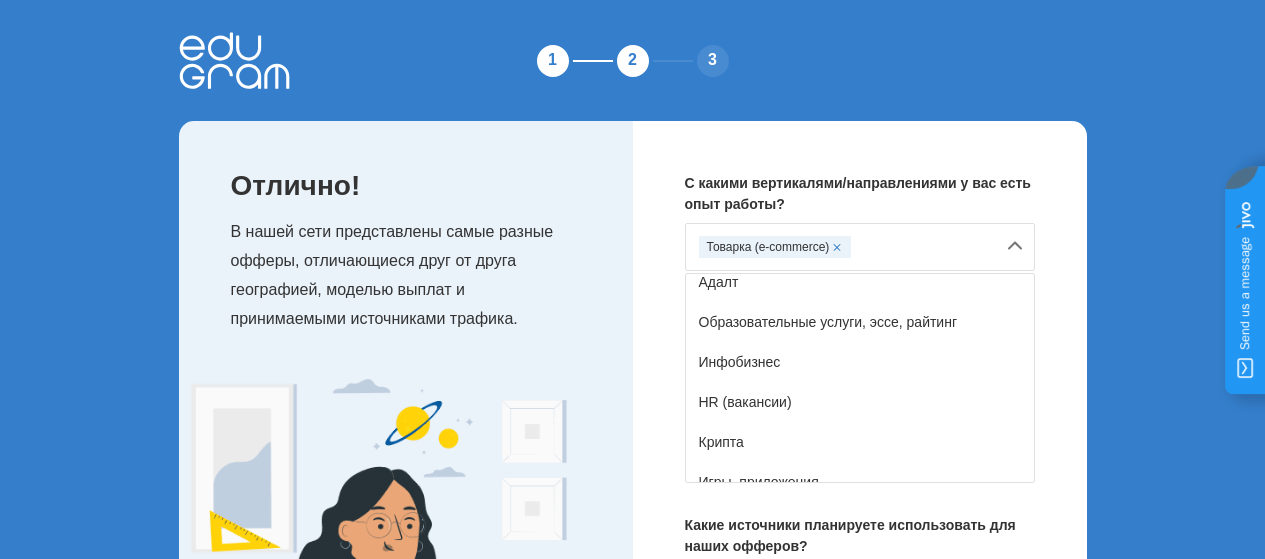 click on "Инфобизнес" at bounding box center (860, 362) 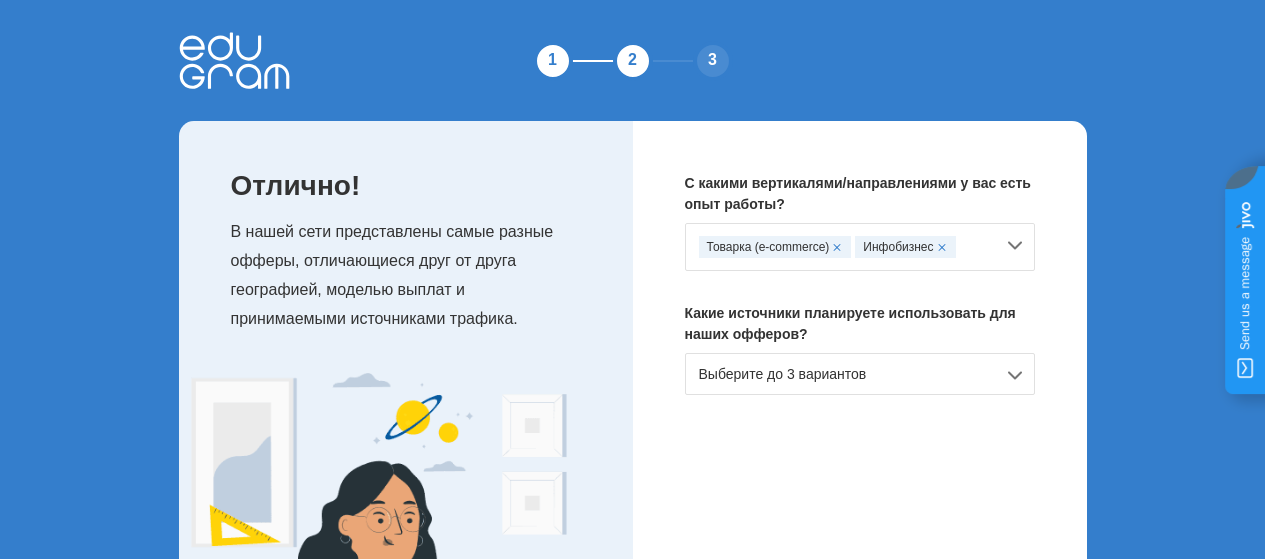 click on "Товарка (e-commerce) Инфобизнес" at bounding box center (860, 247) 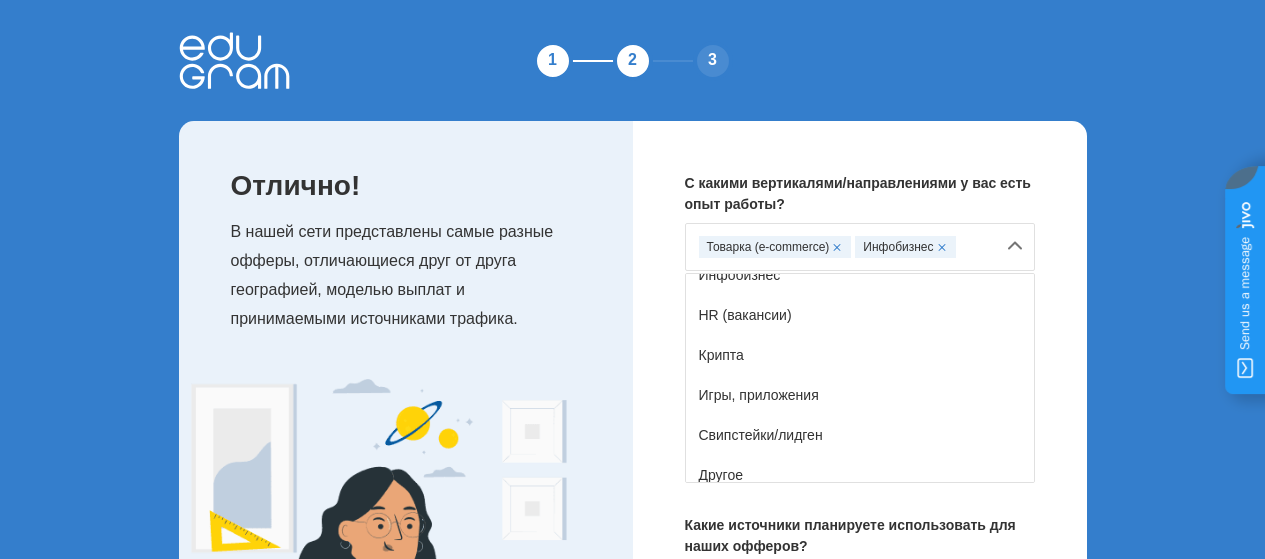 scroll, scrollTop: 353, scrollLeft: 0, axis: vertical 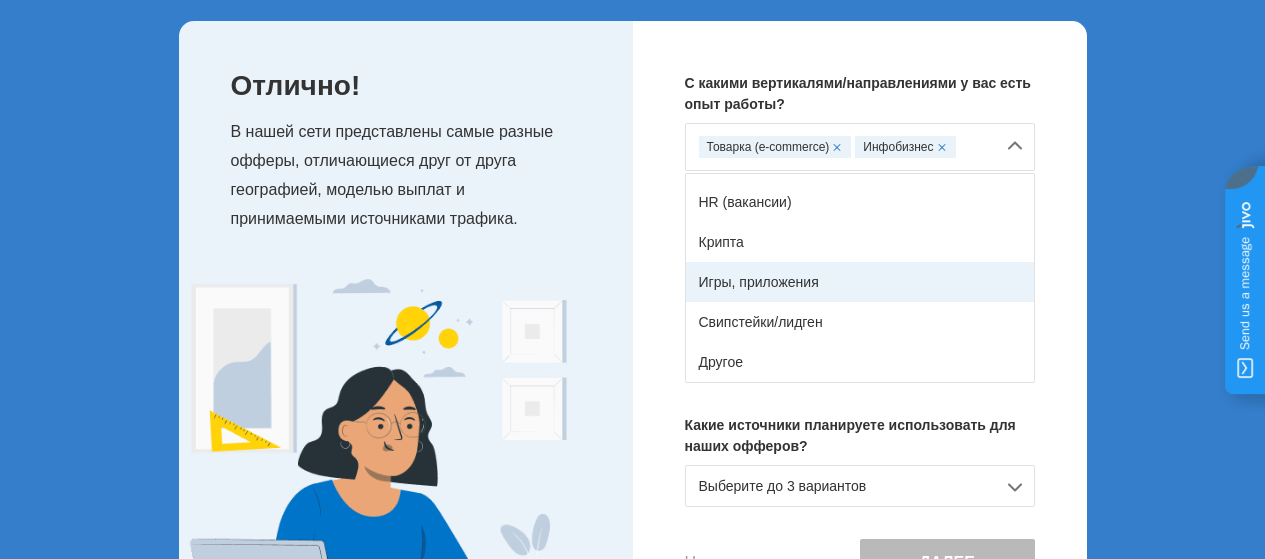 click on "Игры, приложения" at bounding box center [860, 282] 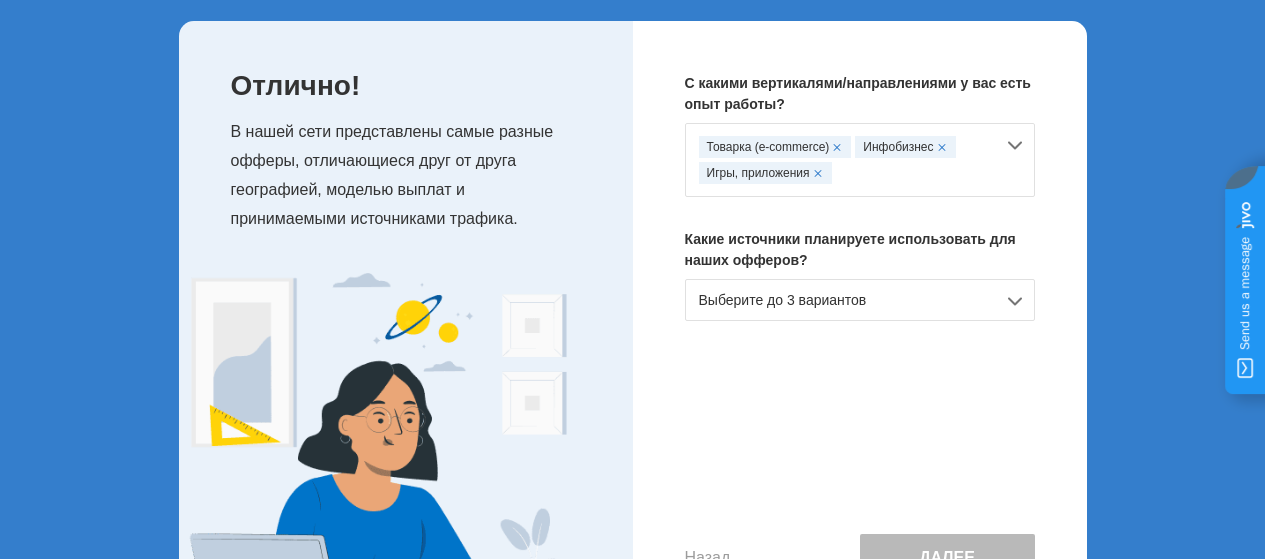 click on "Товарка (e-commerce) Инфобизнес Игры, приложения" at bounding box center (860, 160) 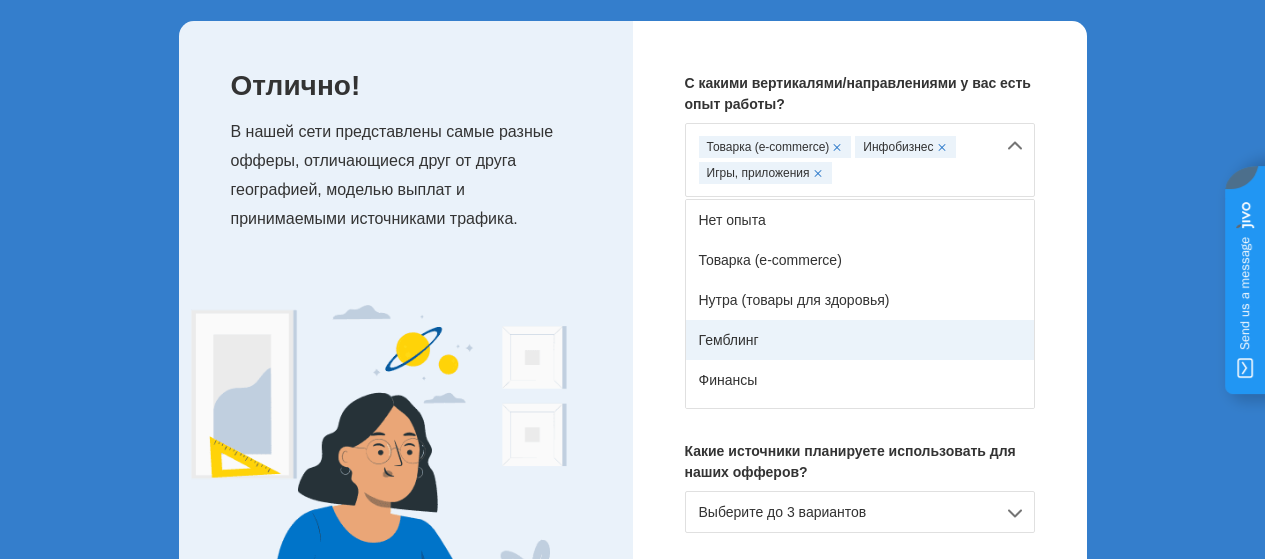 click on "Гемблинг" at bounding box center (860, 340) 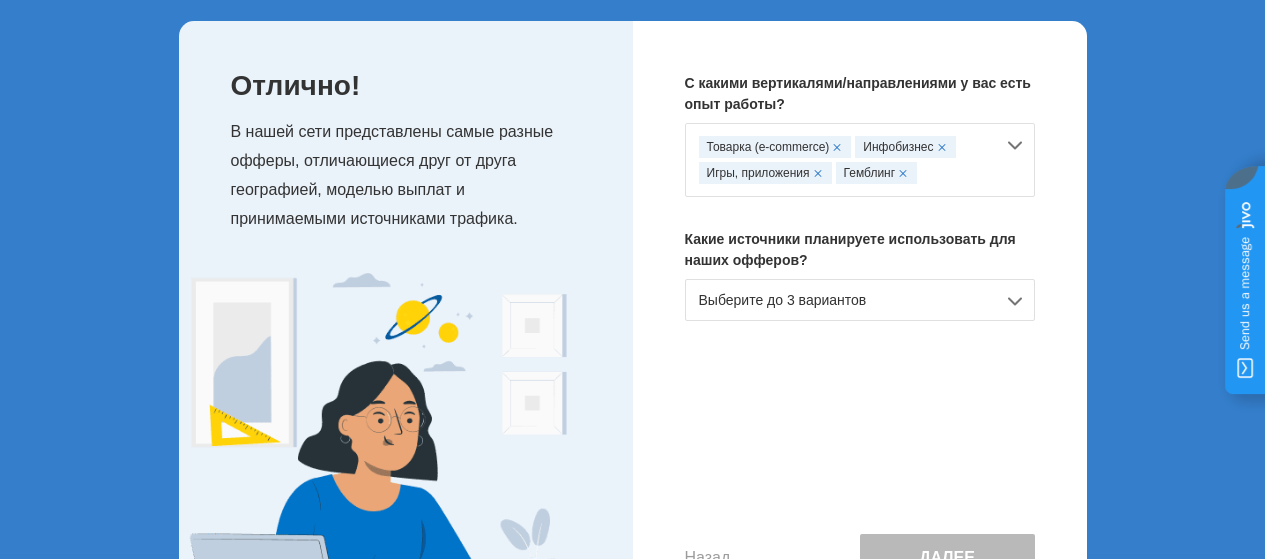 click on "Выберите до 3 вариантов" at bounding box center (860, 300) 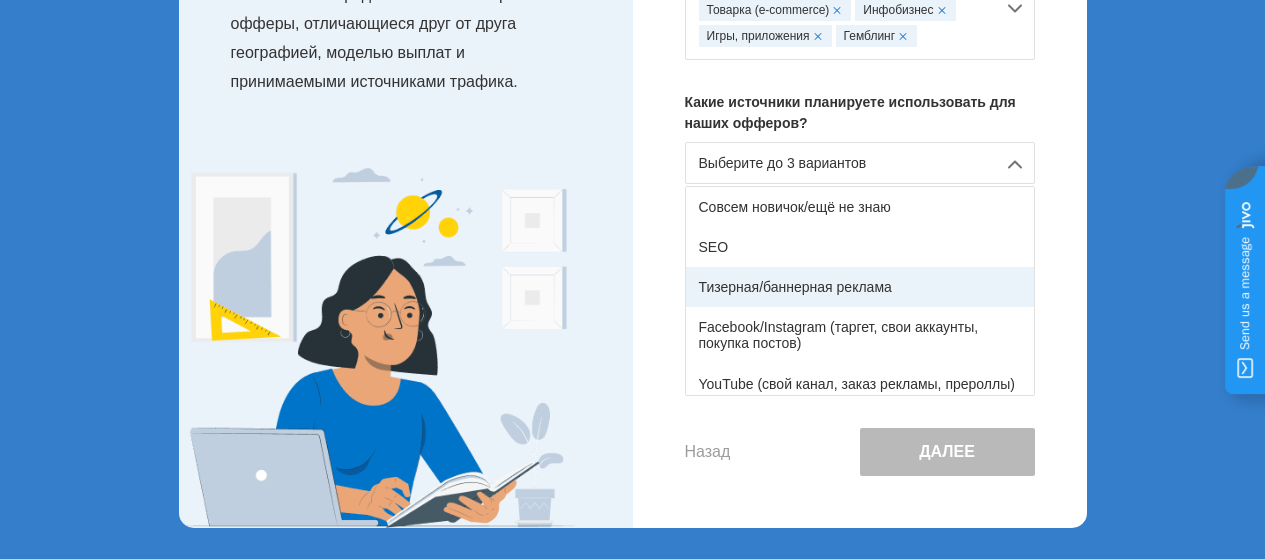 scroll, scrollTop: 238, scrollLeft: 0, axis: vertical 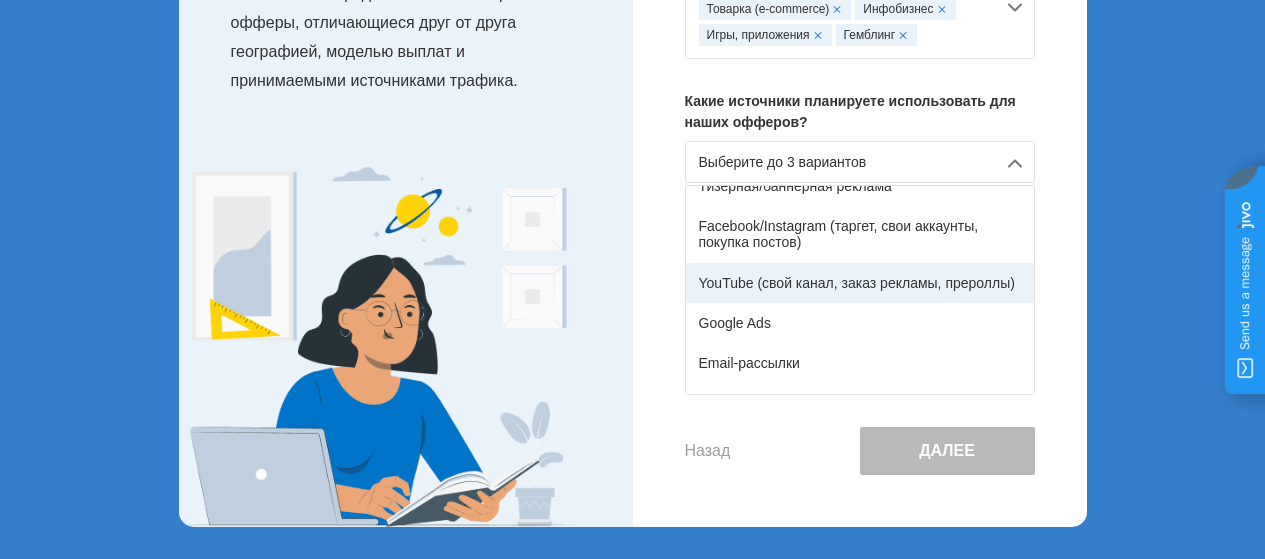 click on "YouTube (свой канал, заказ рекламы, прероллы)" at bounding box center [860, 283] 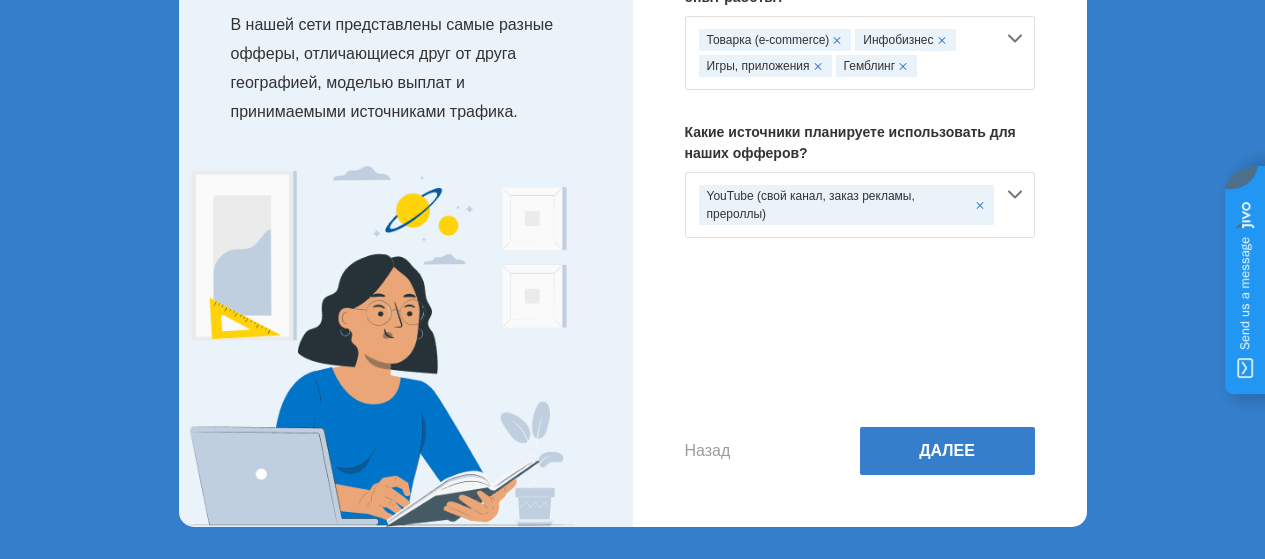 click on "YouTube (свой канал, заказ рекламы, прероллы)" at bounding box center [860, 205] 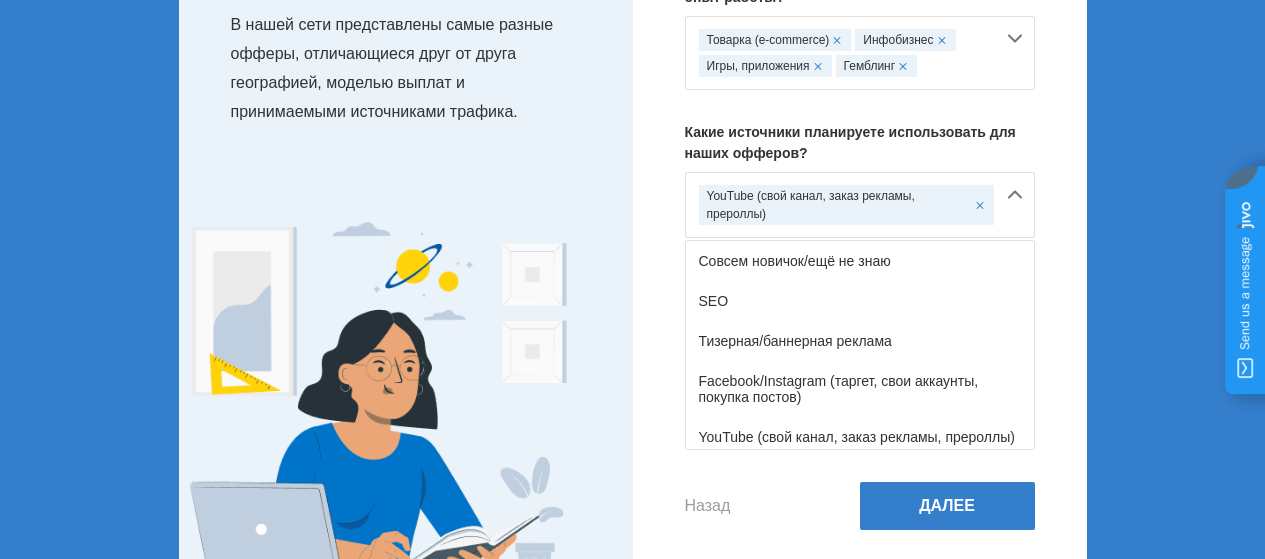 scroll, scrollTop: 238, scrollLeft: 0, axis: vertical 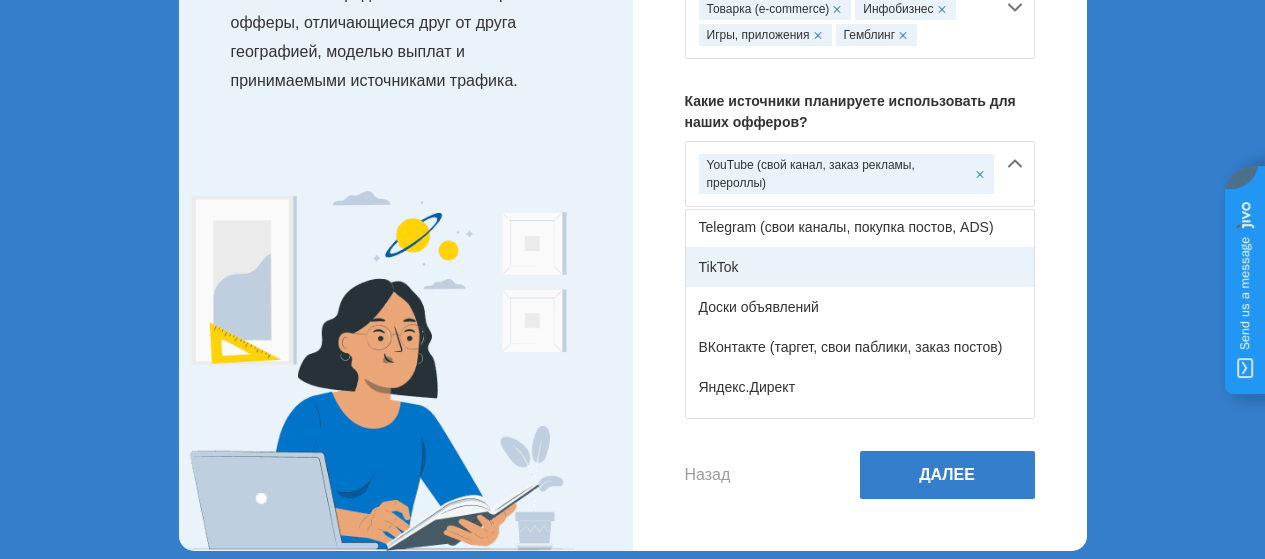 click on "TikTok" at bounding box center [860, 267] 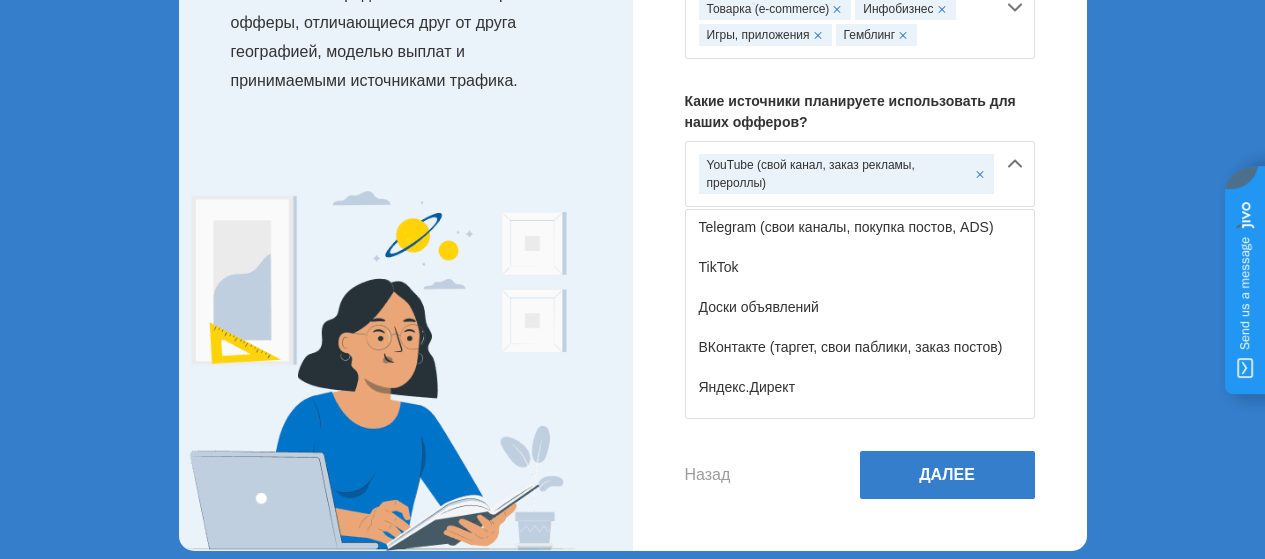 scroll, scrollTop: 207, scrollLeft: 0, axis: vertical 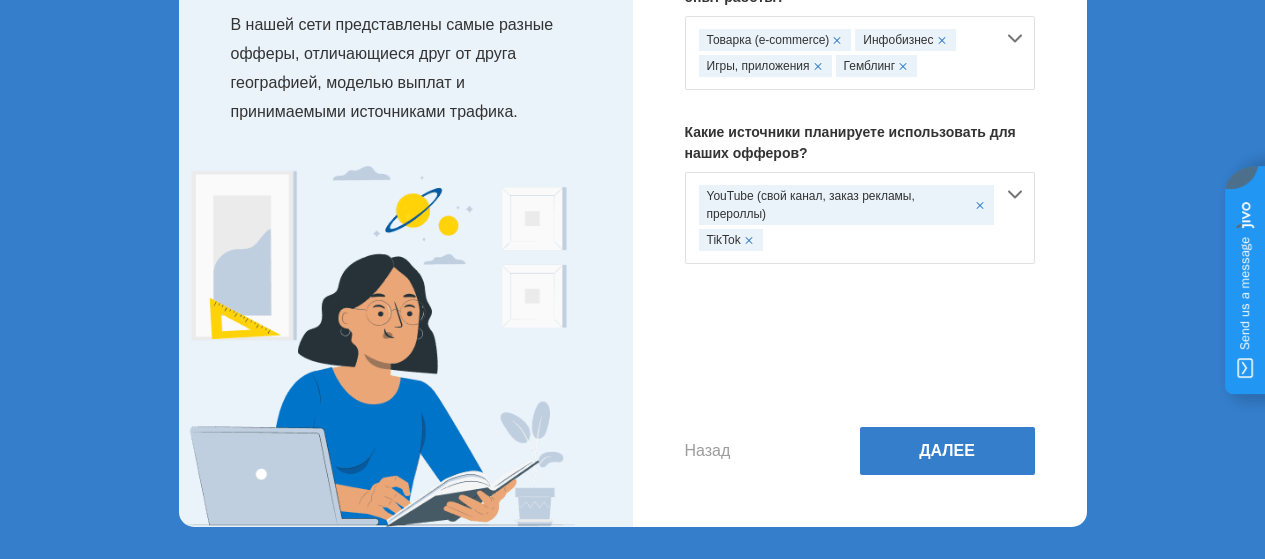 click on "YouTube (свой канал, заказ рекламы, прероллы) TikTok" at bounding box center [860, 218] 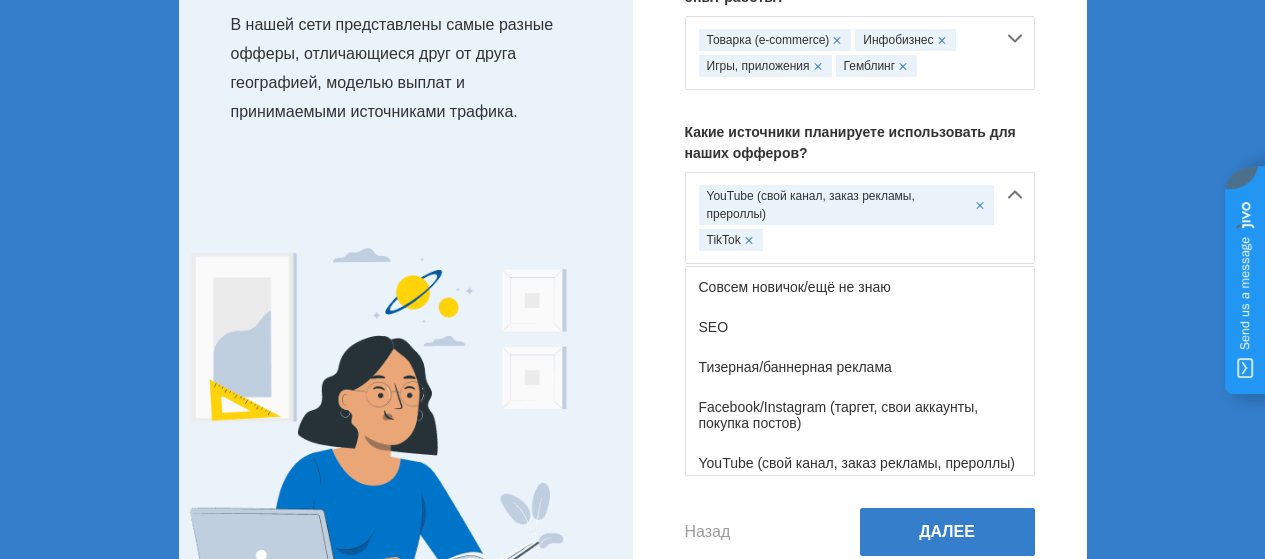 scroll, scrollTop: 238, scrollLeft: 0, axis: vertical 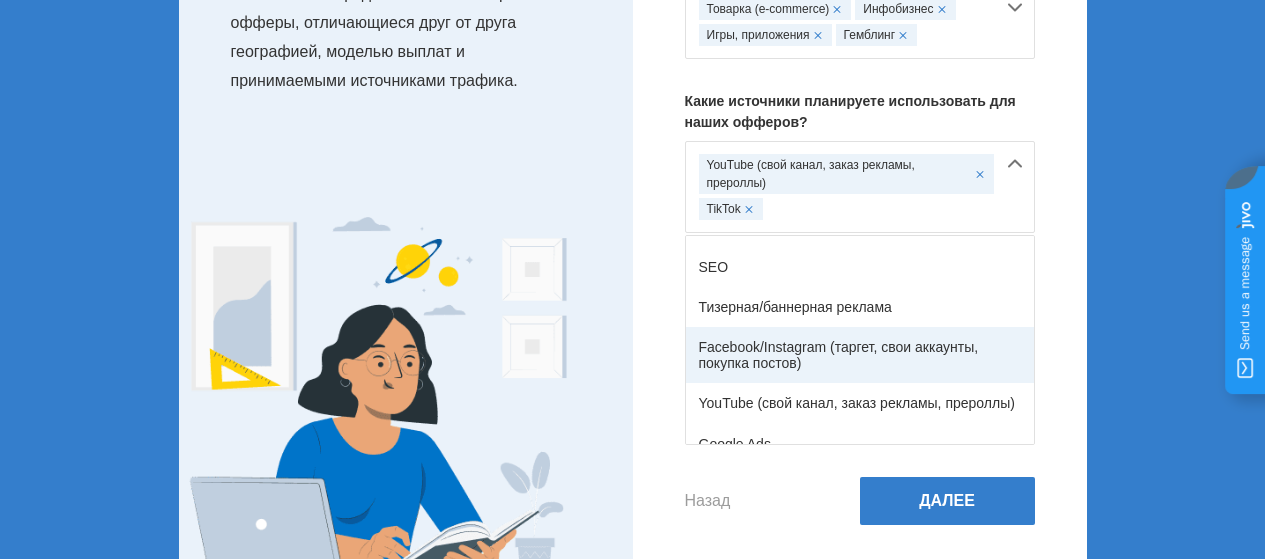 click on "Facebook/Instagram (таргет, свои аккаунты, покупка постов)" at bounding box center [860, 355] 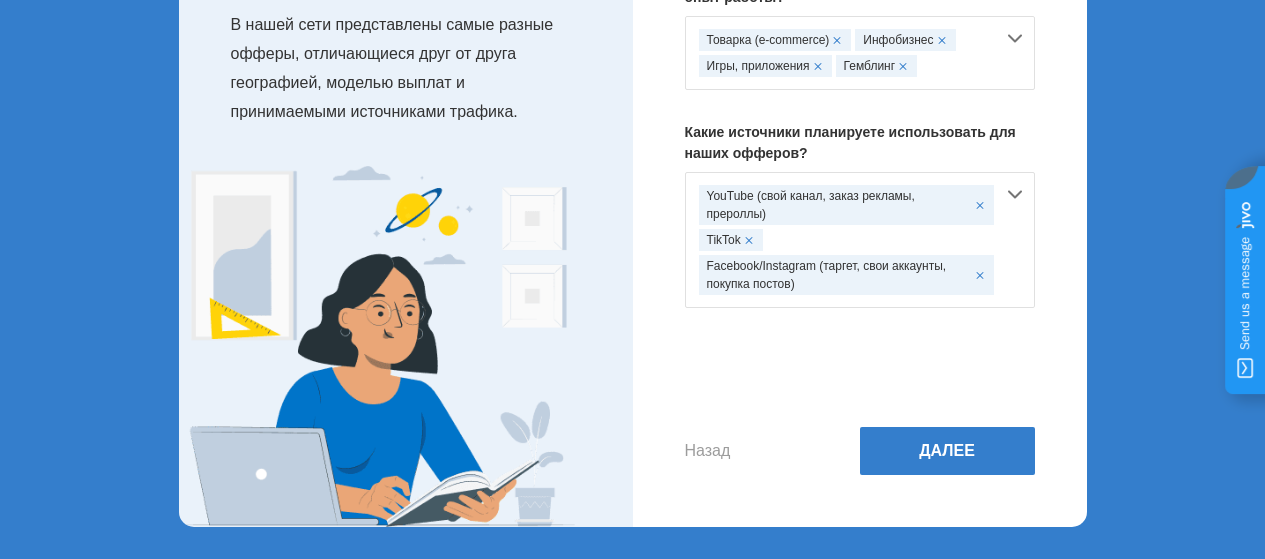 scroll, scrollTop: 207, scrollLeft: 0, axis: vertical 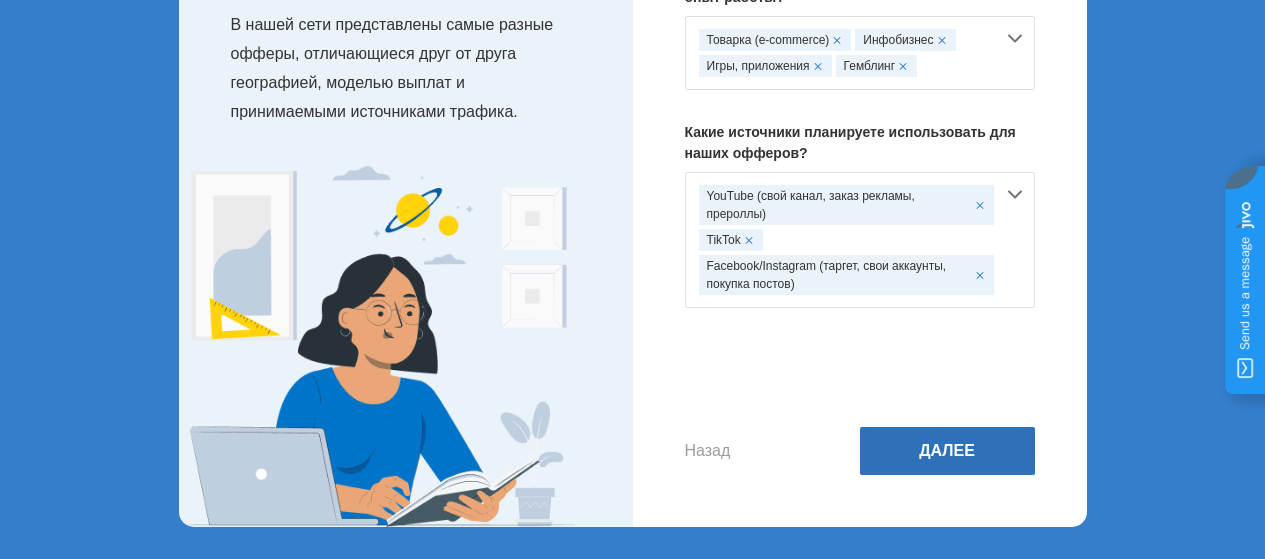 click on "Далее" at bounding box center [947, 451] 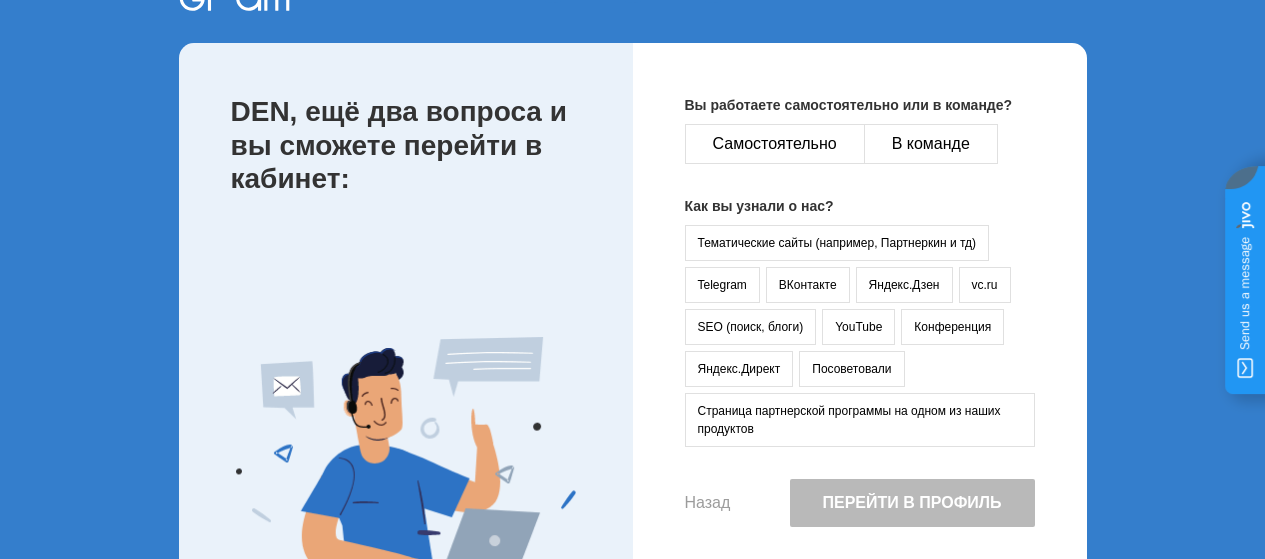 scroll, scrollTop: 30, scrollLeft: 0, axis: vertical 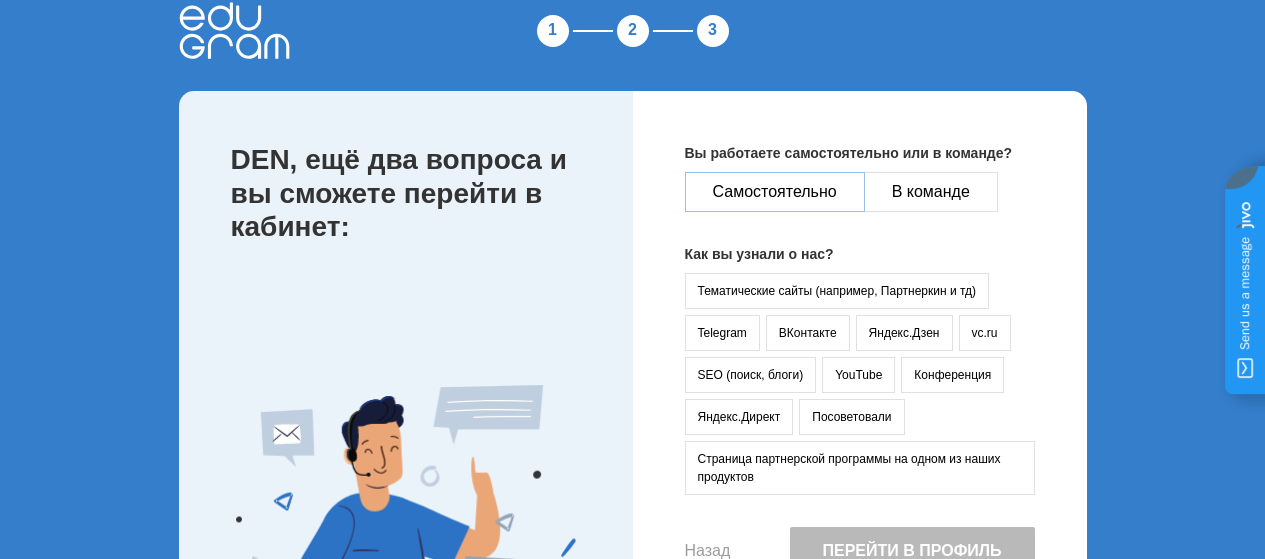 click on "Самостоятельно" at bounding box center (775, 192) 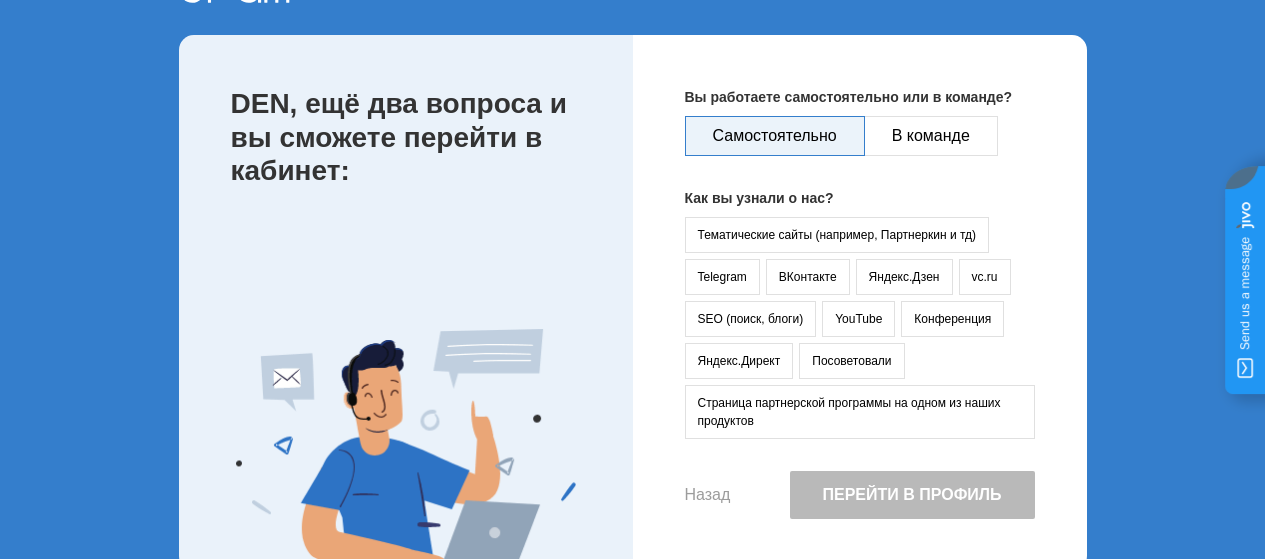scroll, scrollTop: 130, scrollLeft: 0, axis: vertical 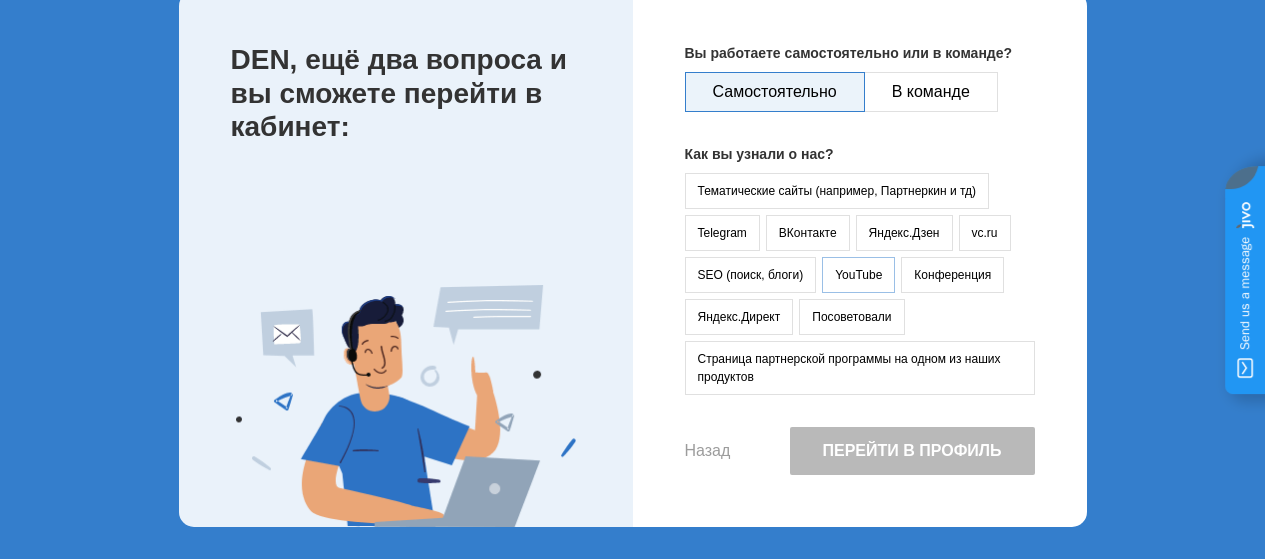 click on "YouTube" at bounding box center [858, 275] 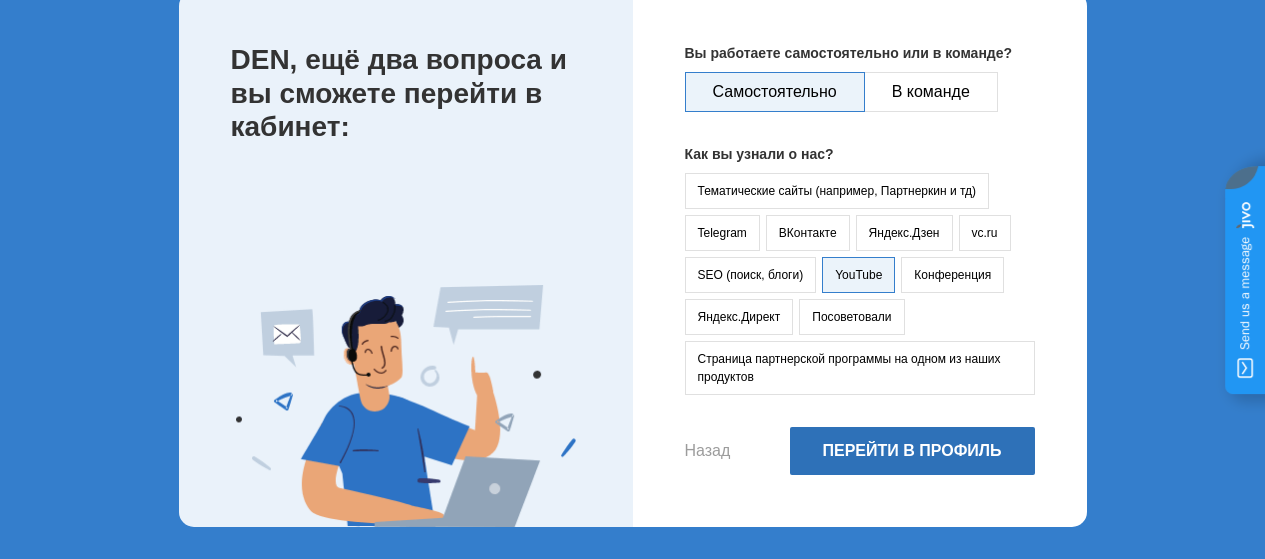 click on "Перейти в профиль" at bounding box center (912, 451) 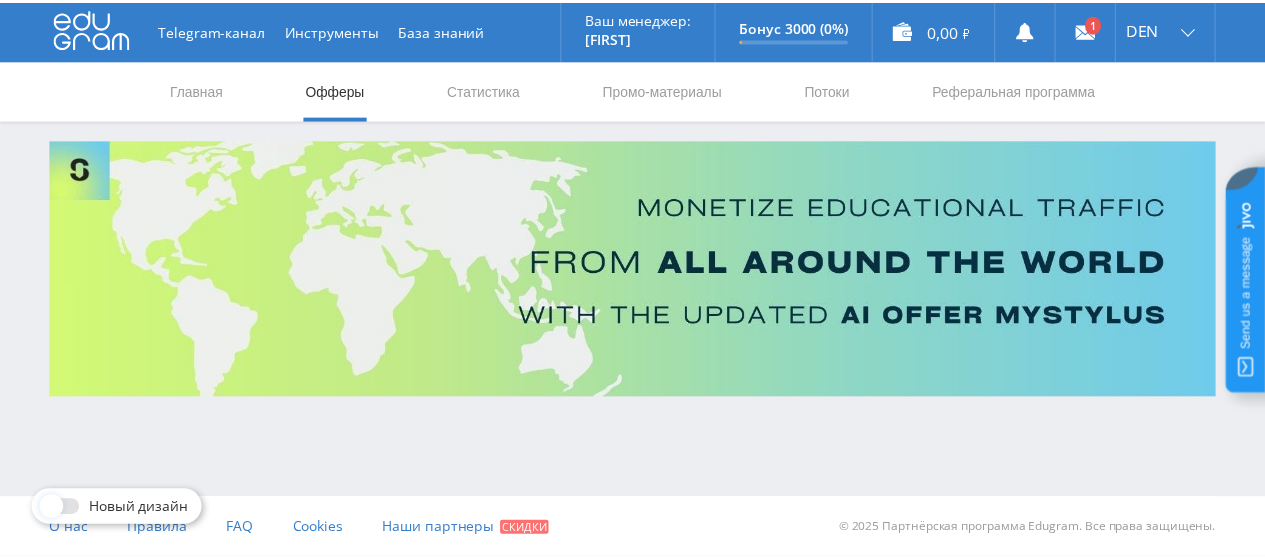 scroll, scrollTop: 0, scrollLeft: 0, axis: both 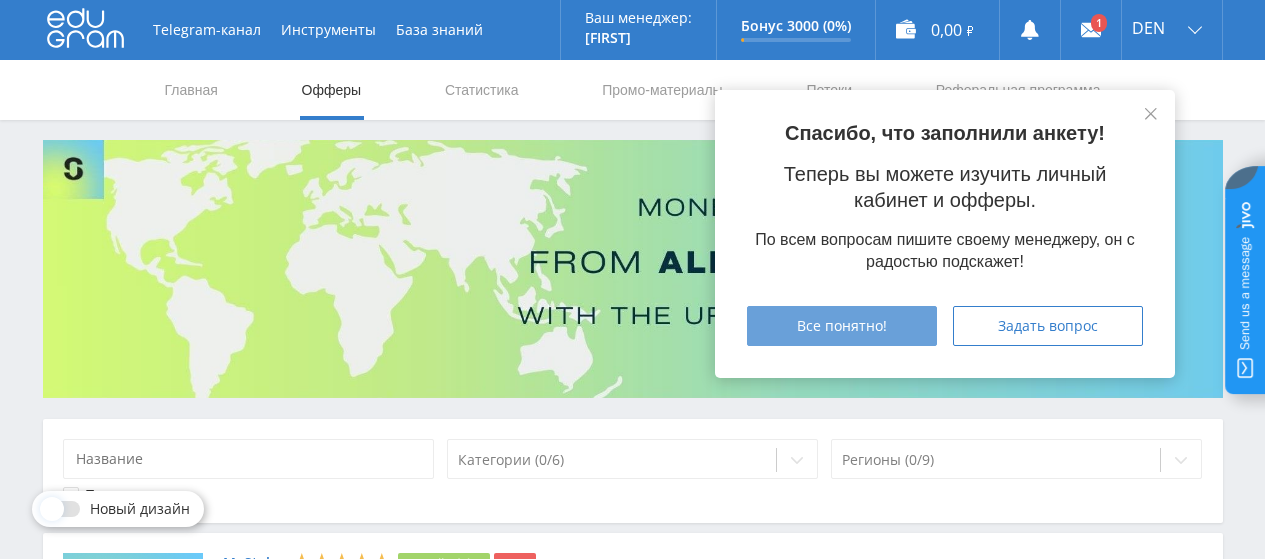 click on "Все понятно!" at bounding box center [842, 326] 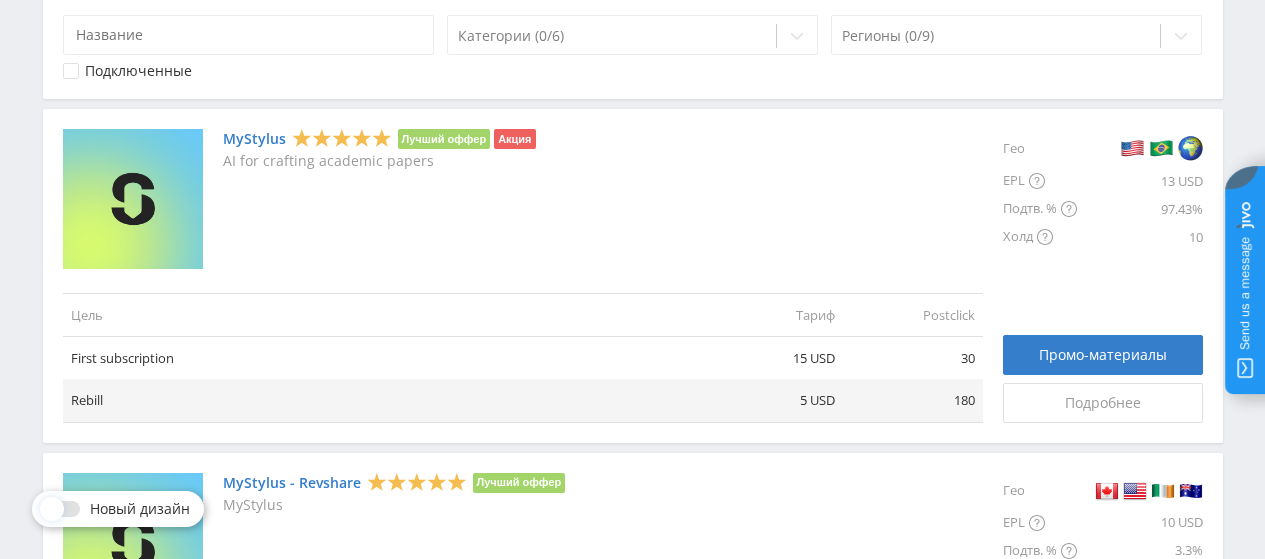 scroll, scrollTop: 400, scrollLeft: 0, axis: vertical 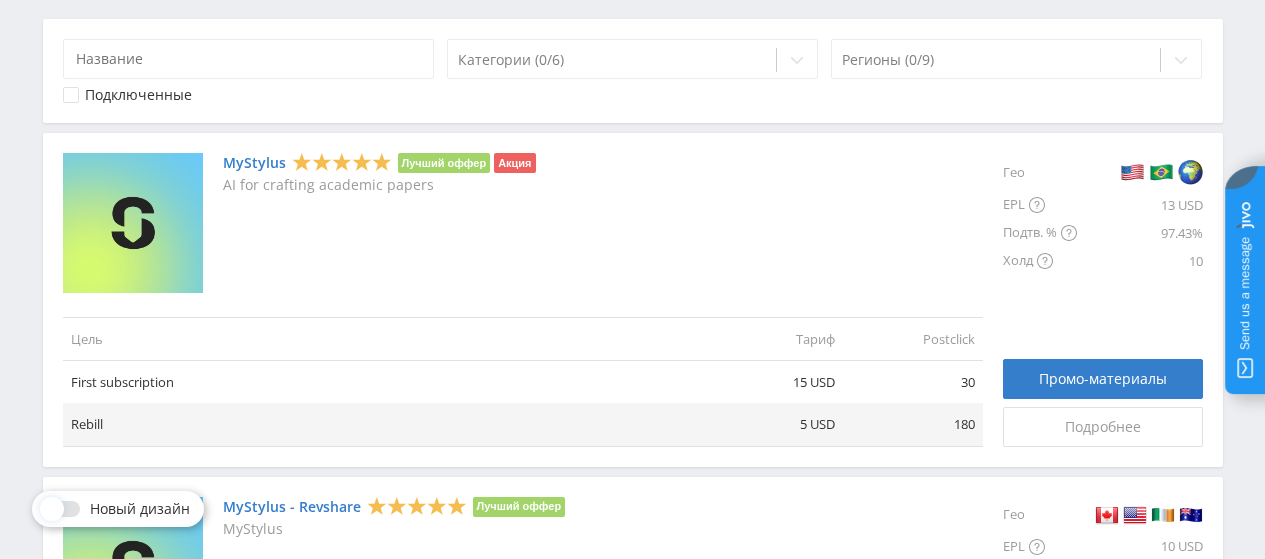 drag, startPoint x: 1245, startPoint y: 1, endPoint x: 743, endPoint y: 130, distance: 518.30975 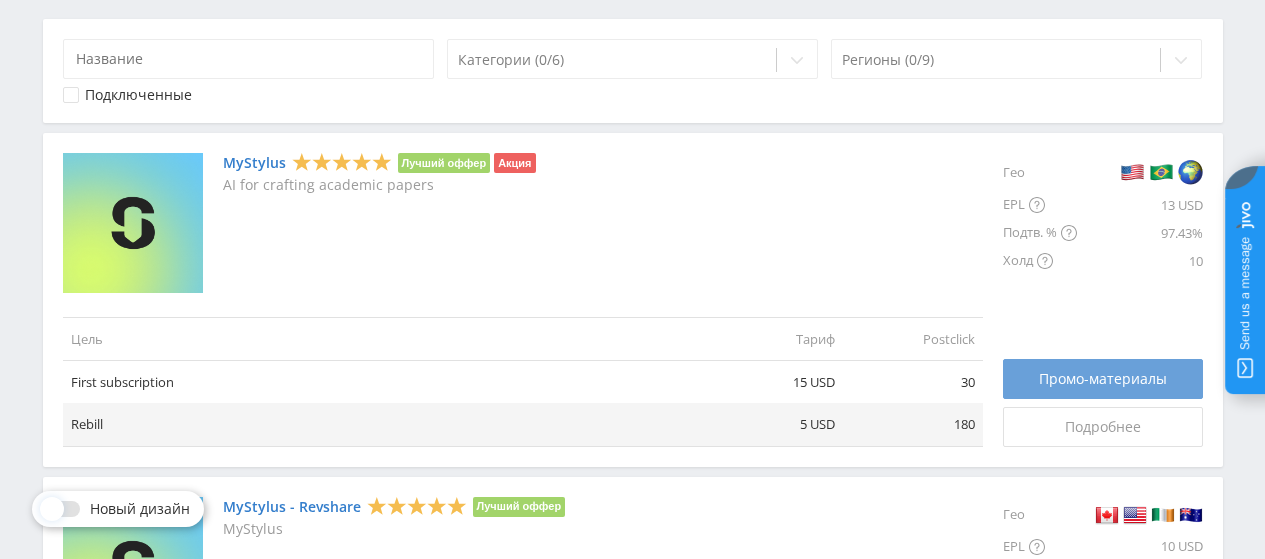 click on "Промо-материалы" at bounding box center (1103, 379) 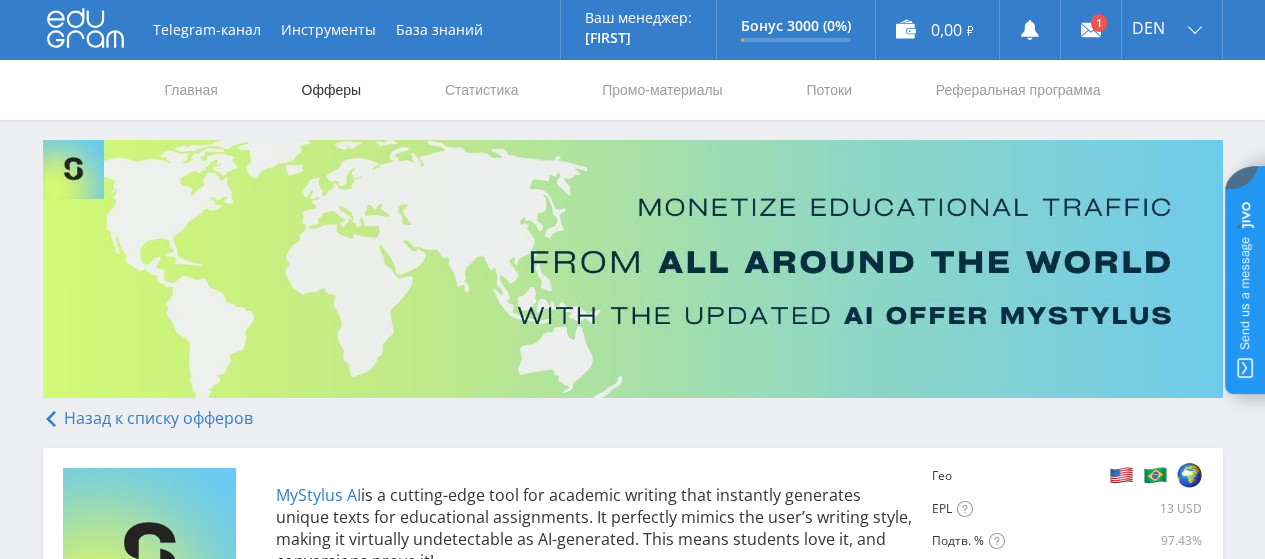 scroll, scrollTop: 0, scrollLeft: 0, axis: both 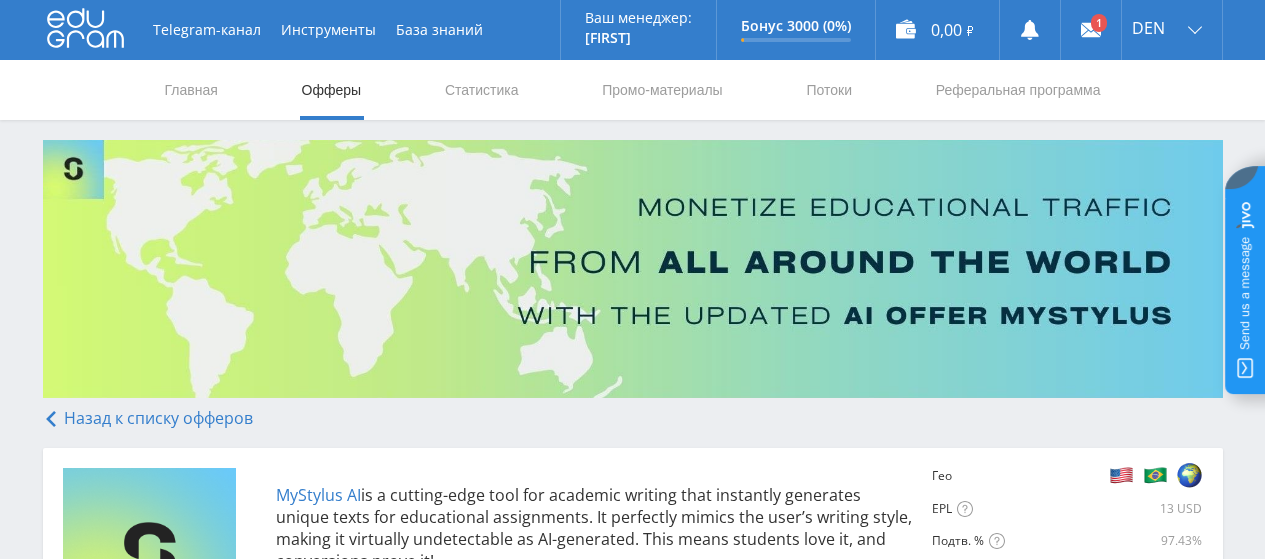 drag, startPoint x: 570, startPoint y: 232, endPoint x: 984, endPoint y: 438, distance: 462.4197 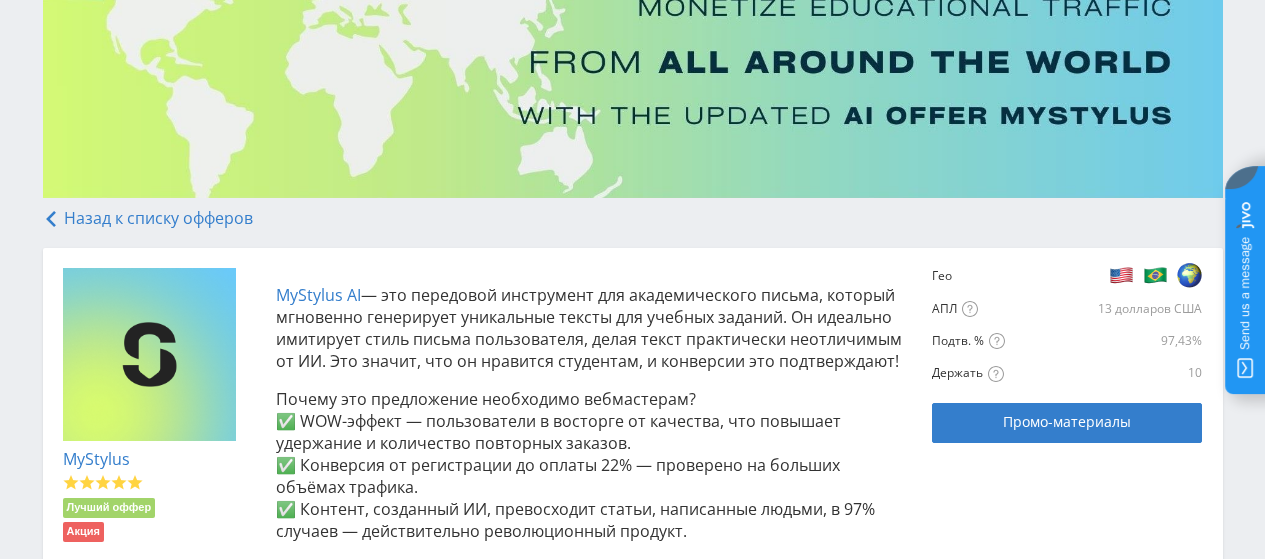 scroll, scrollTop: 300, scrollLeft: 0, axis: vertical 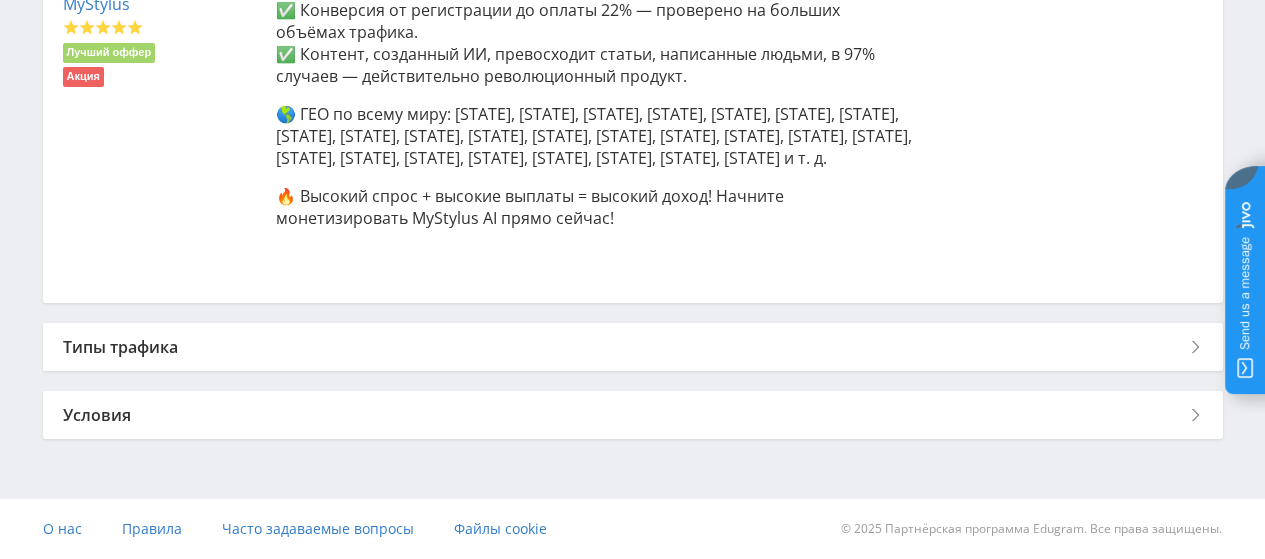 click on "Типы трафика" at bounding box center (633, 347) 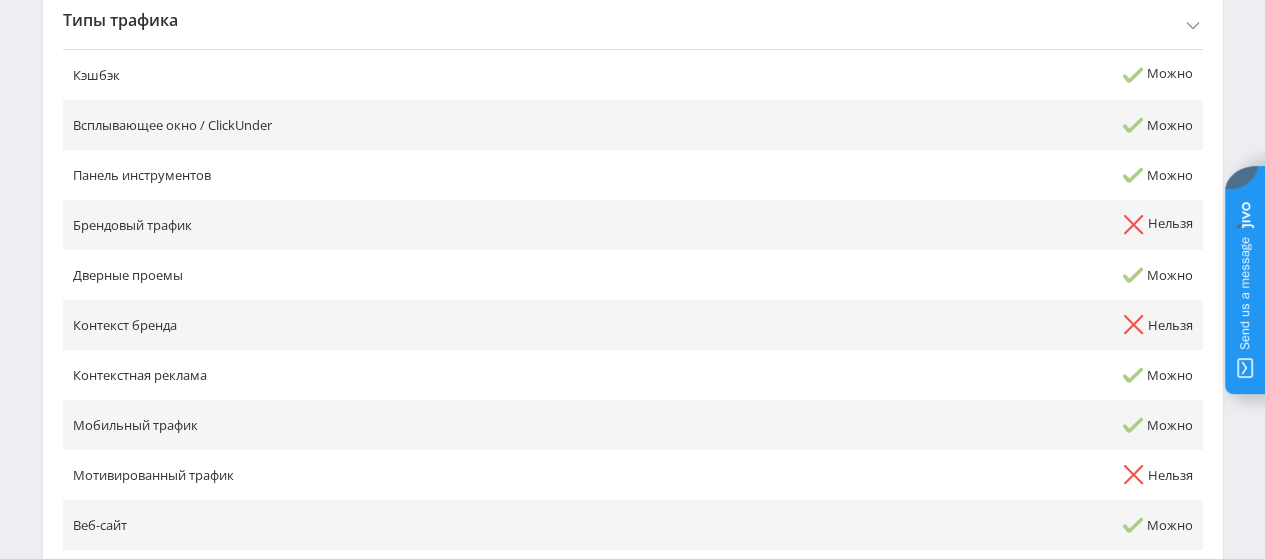 scroll, scrollTop: 877, scrollLeft: 0, axis: vertical 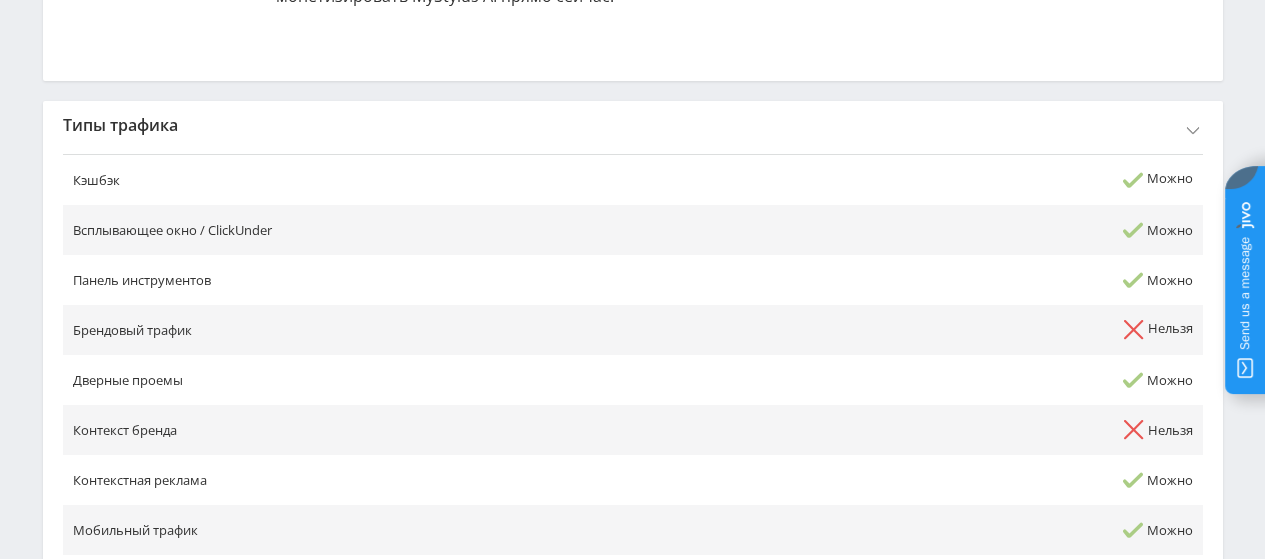 click on "Типы трафика" at bounding box center [633, 125] 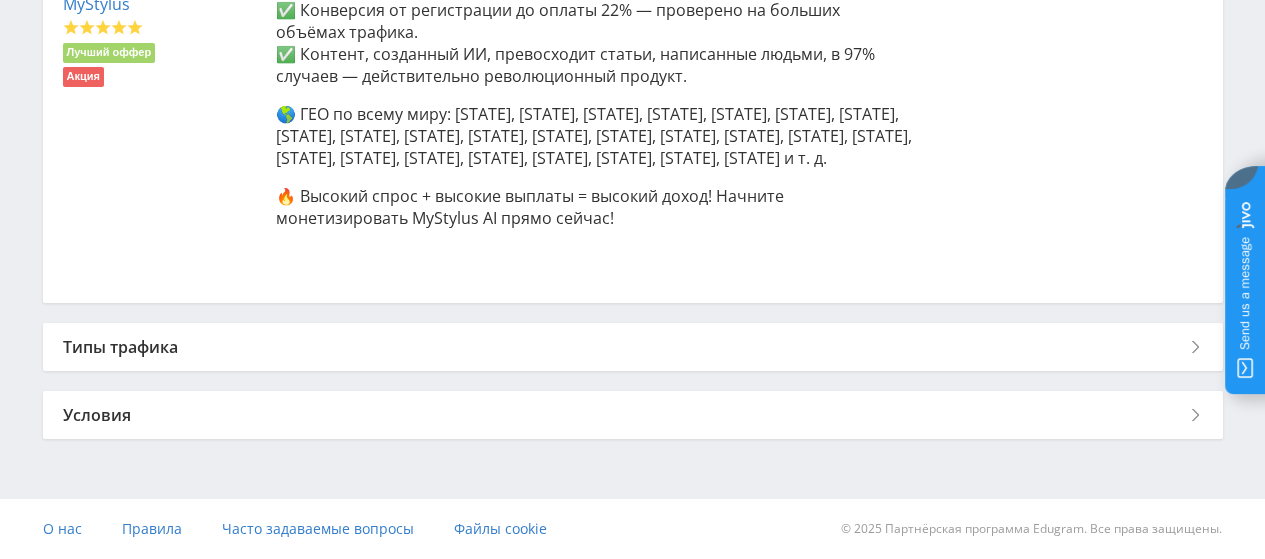 scroll, scrollTop: 677, scrollLeft: 0, axis: vertical 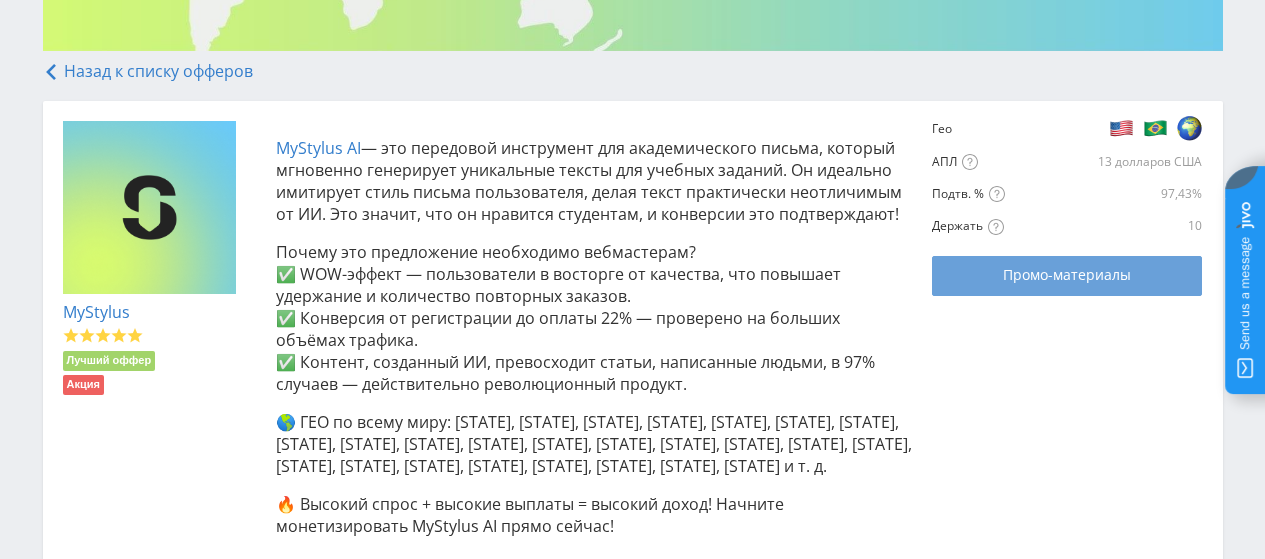 click on "Промо-материалы" at bounding box center (1067, 274) 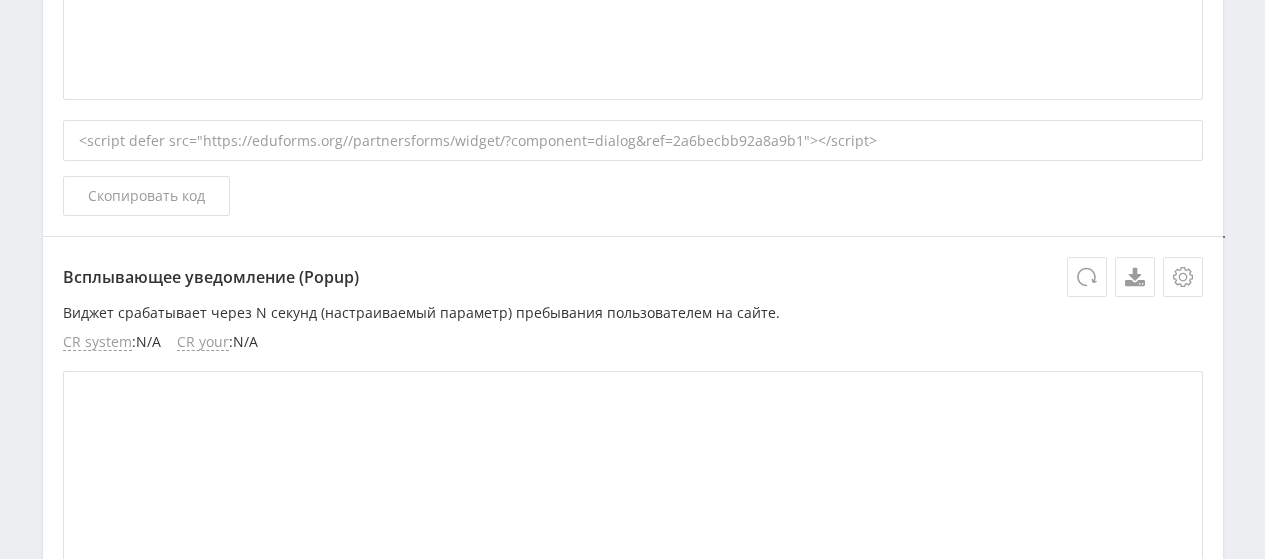 scroll, scrollTop: 2100, scrollLeft: 0, axis: vertical 